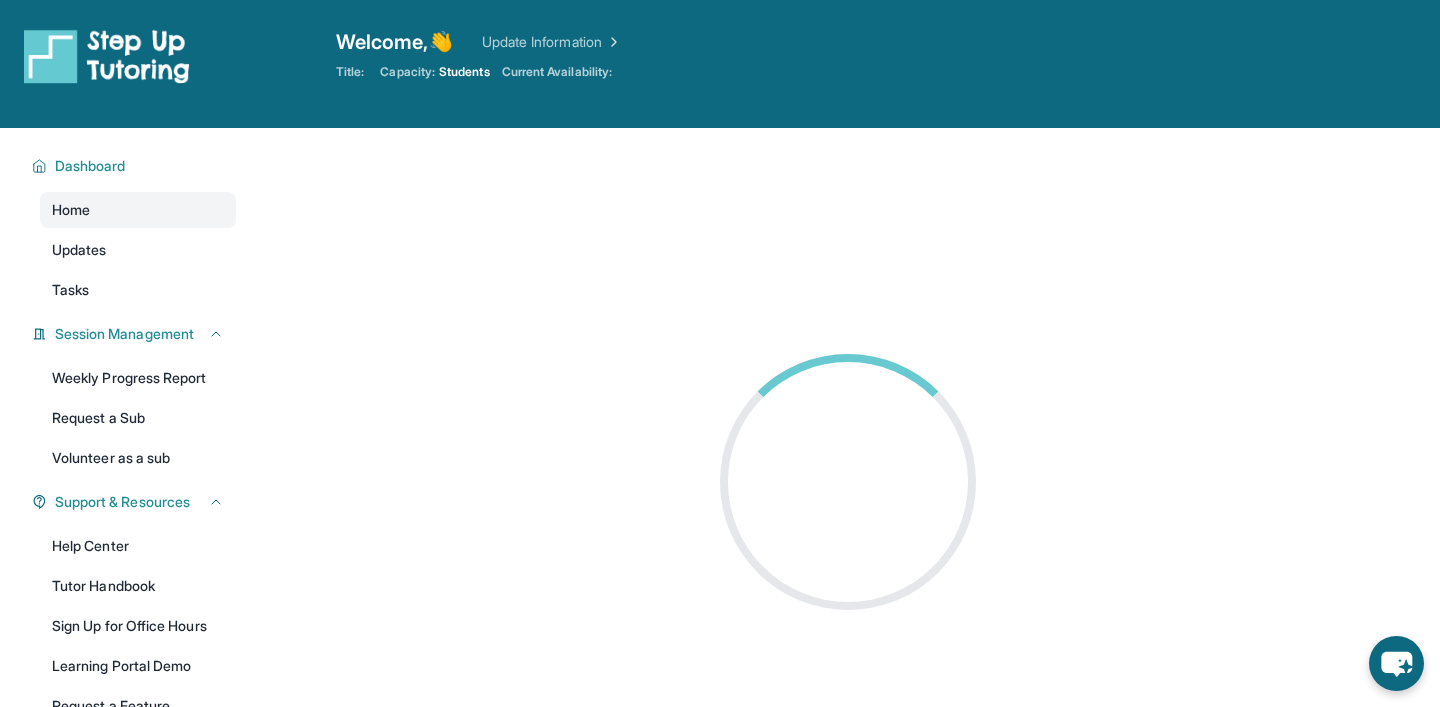 scroll, scrollTop: 0, scrollLeft: 0, axis: both 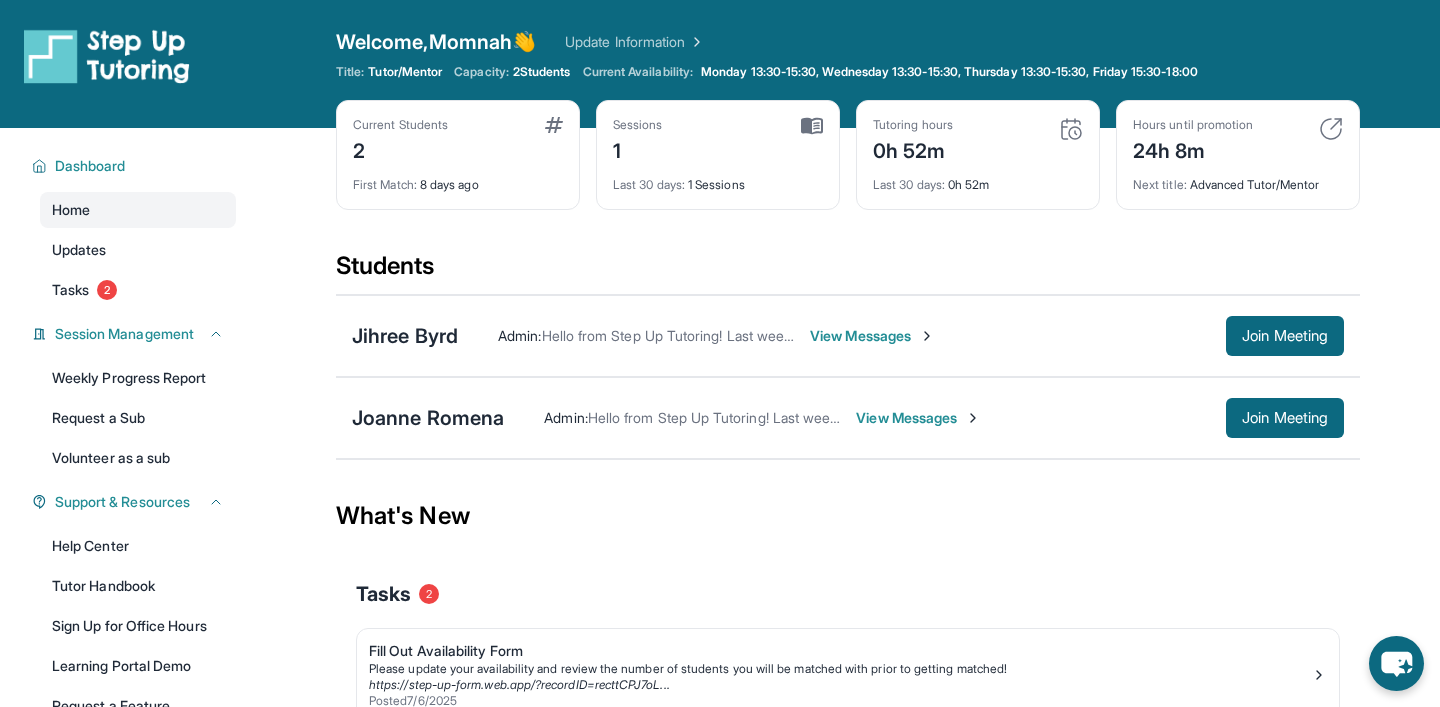 click on "View Messages" at bounding box center [918, 418] 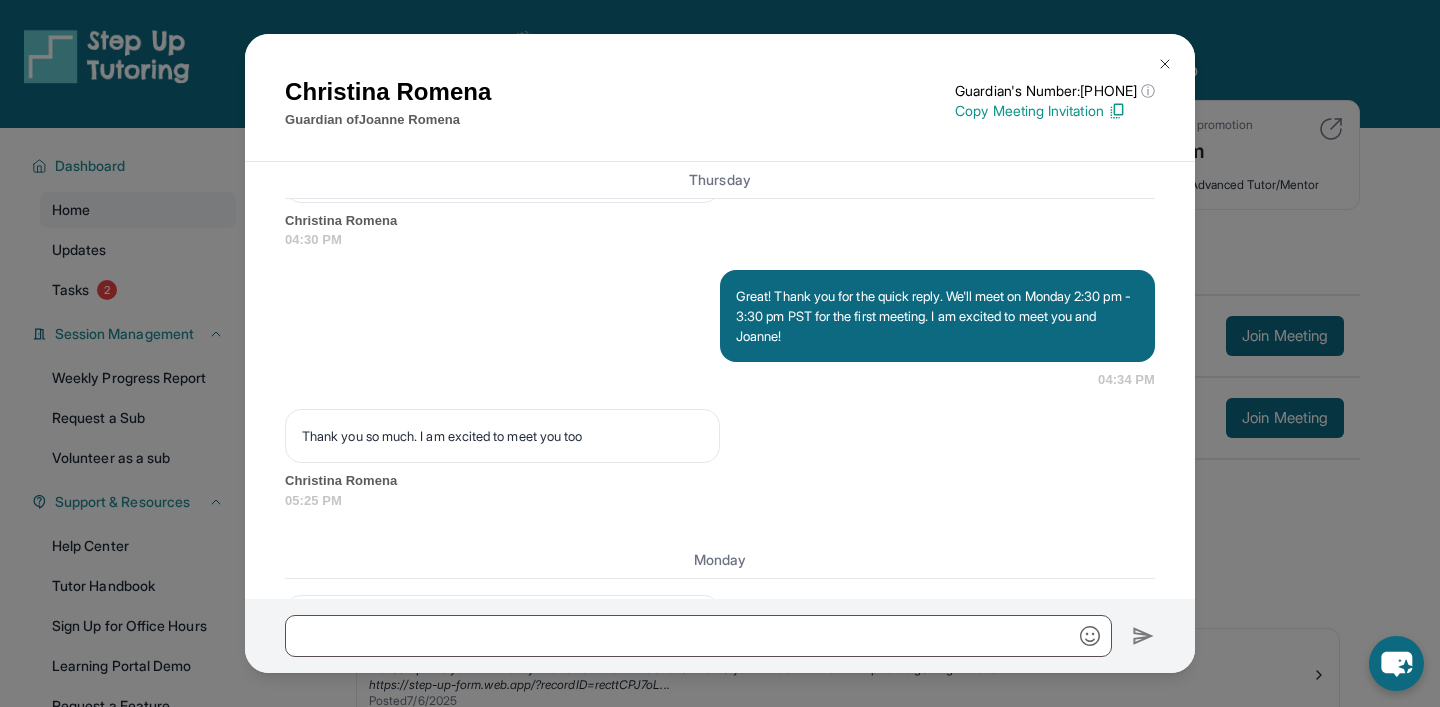 scroll, scrollTop: 1724, scrollLeft: 0, axis: vertical 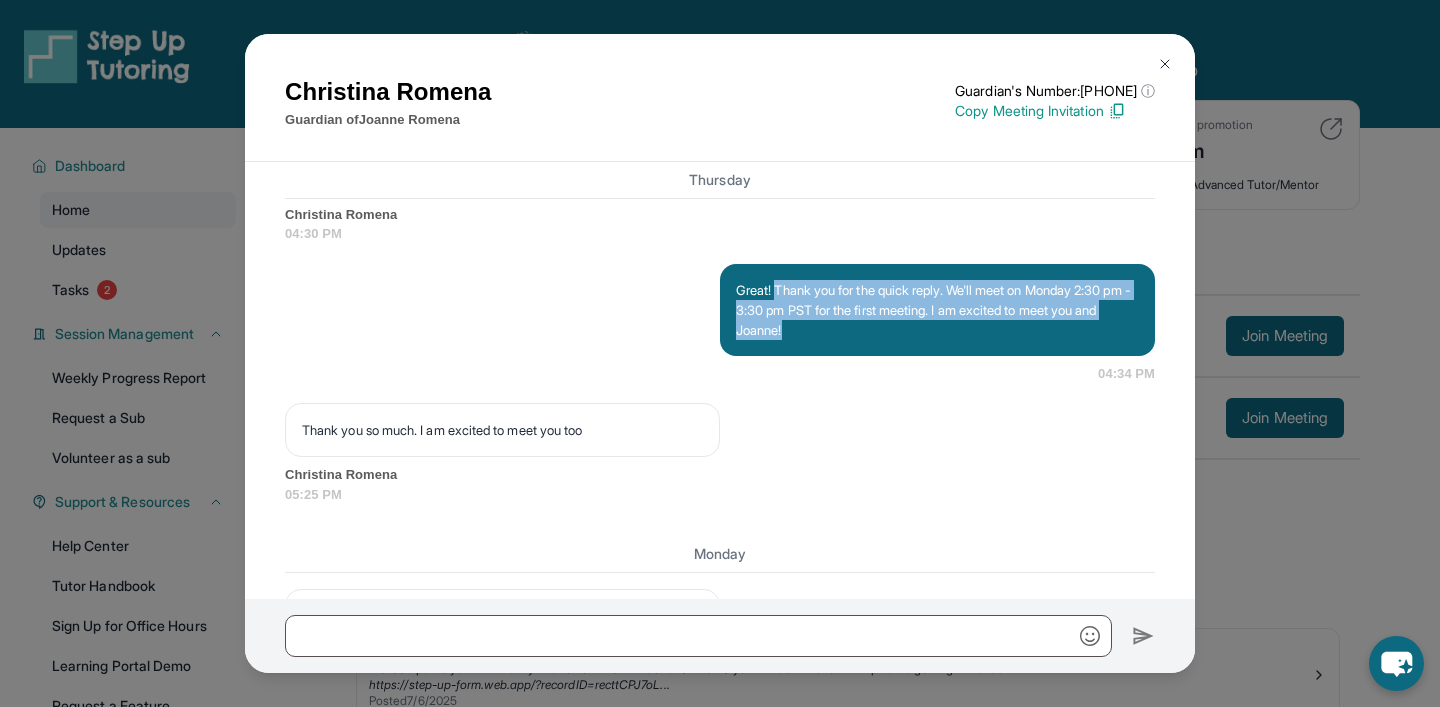 drag, startPoint x: 779, startPoint y: 362, endPoint x: 827, endPoint y: 407, distance: 65.795135 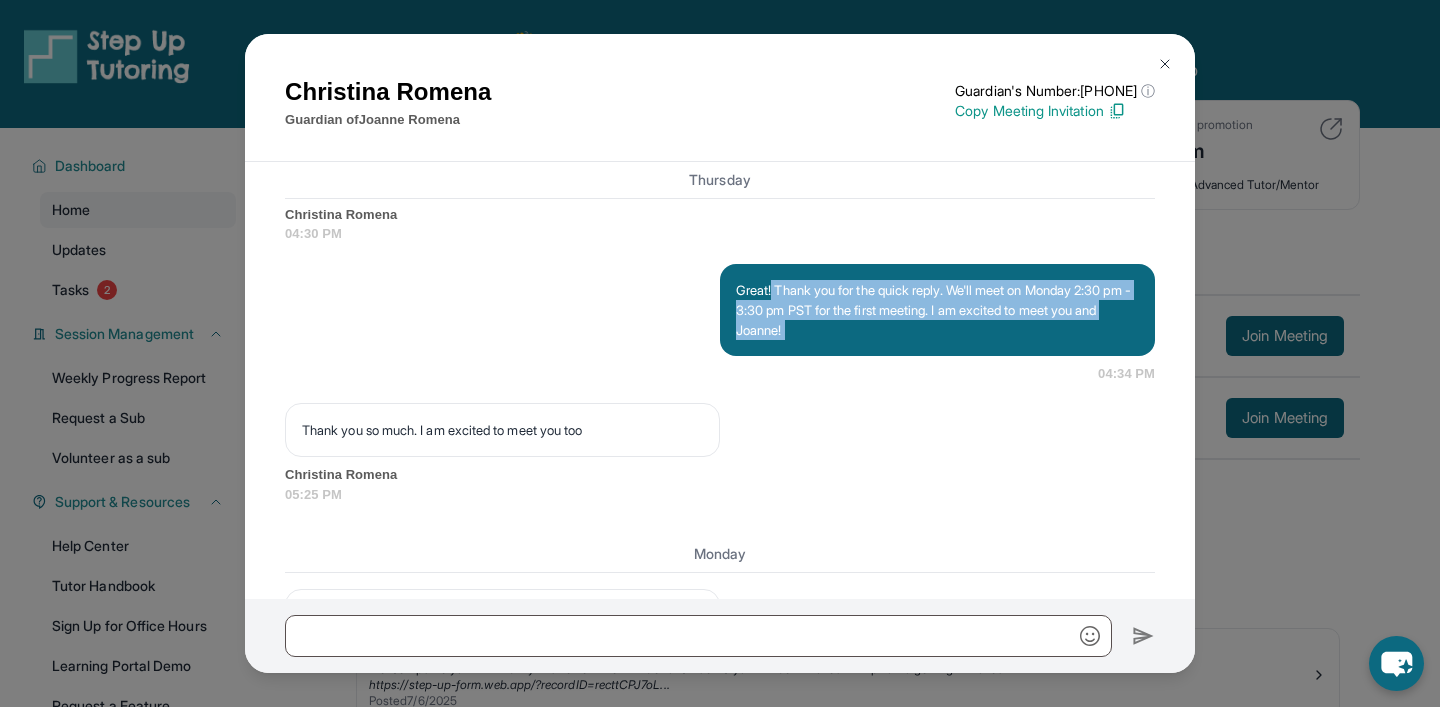 drag, startPoint x: 827, startPoint y: 407, endPoint x: 773, endPoint y: 363, distance: 69.656296 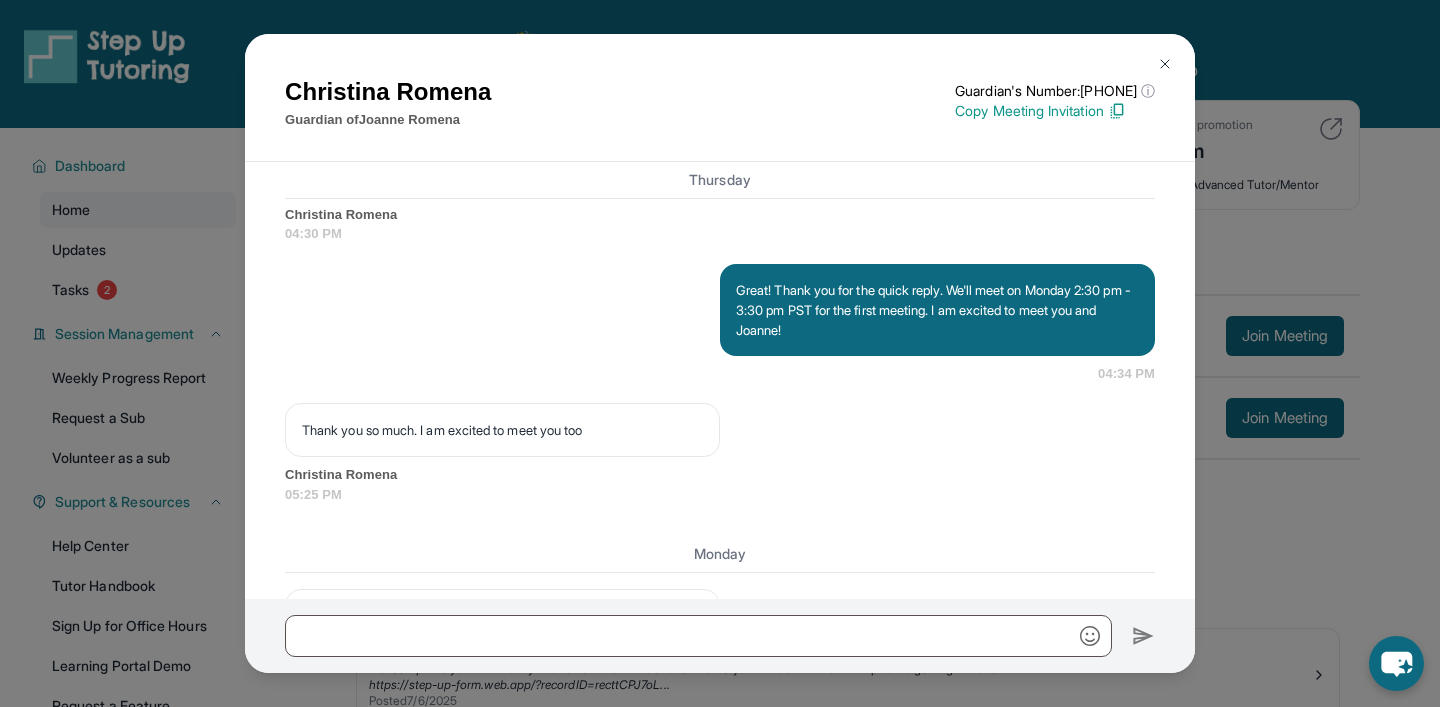 click at bounding box center (1165, 64) 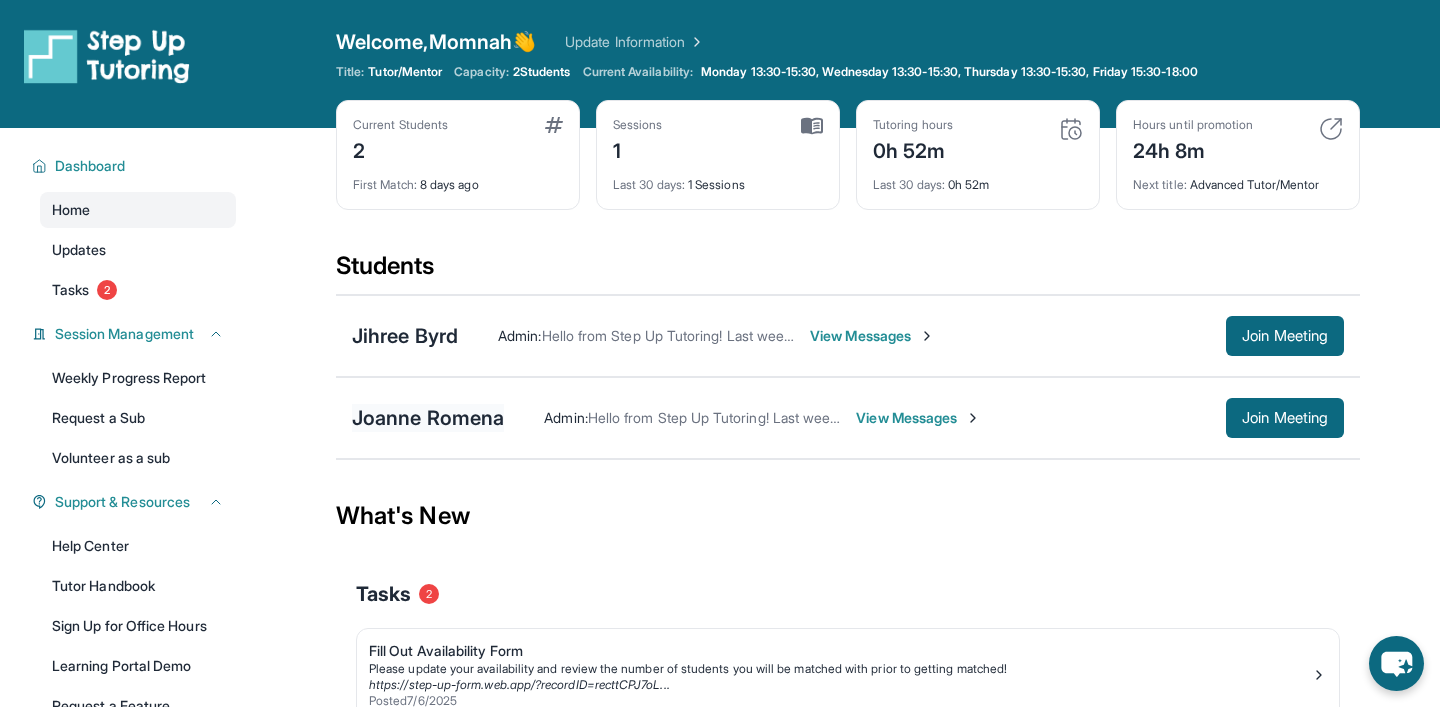 click on "[NAME] [LAST NAME]" at bounding box center (428, 418) 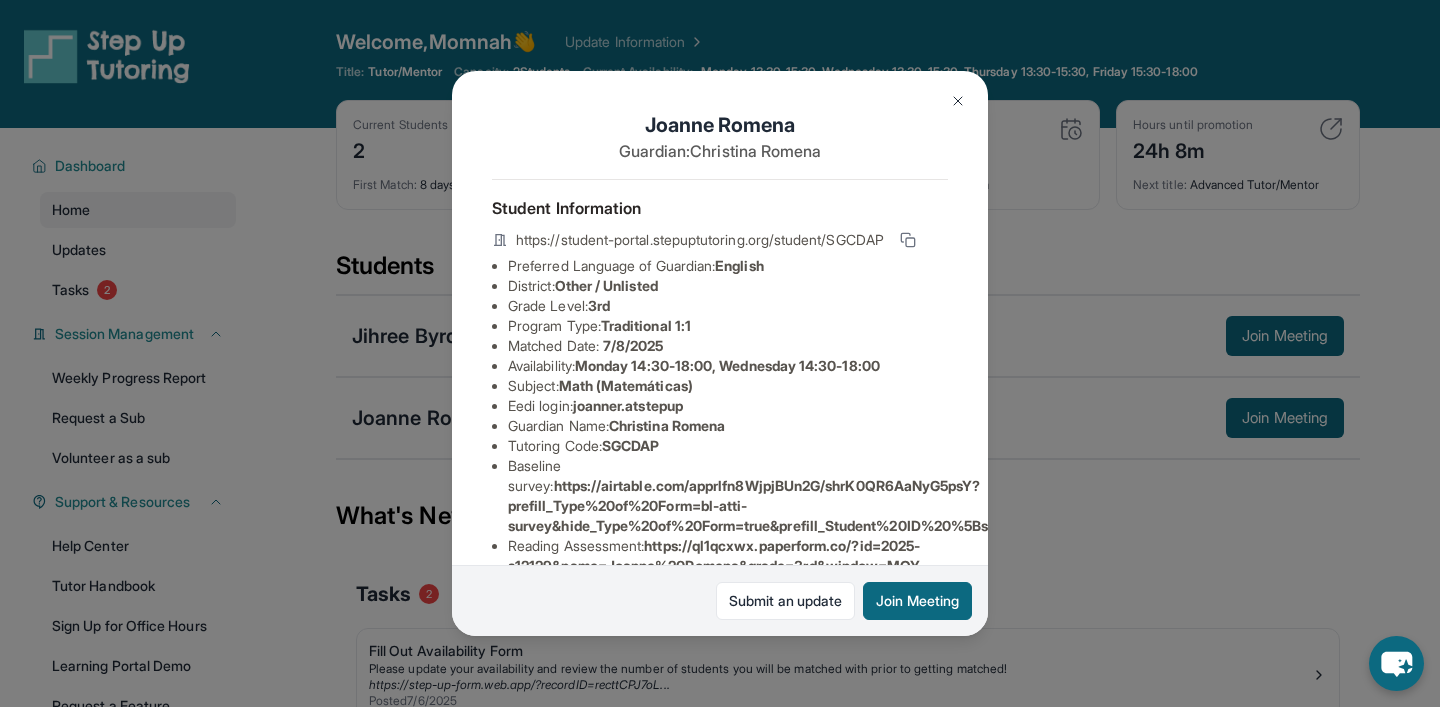 click at bounding box center (958, 101) 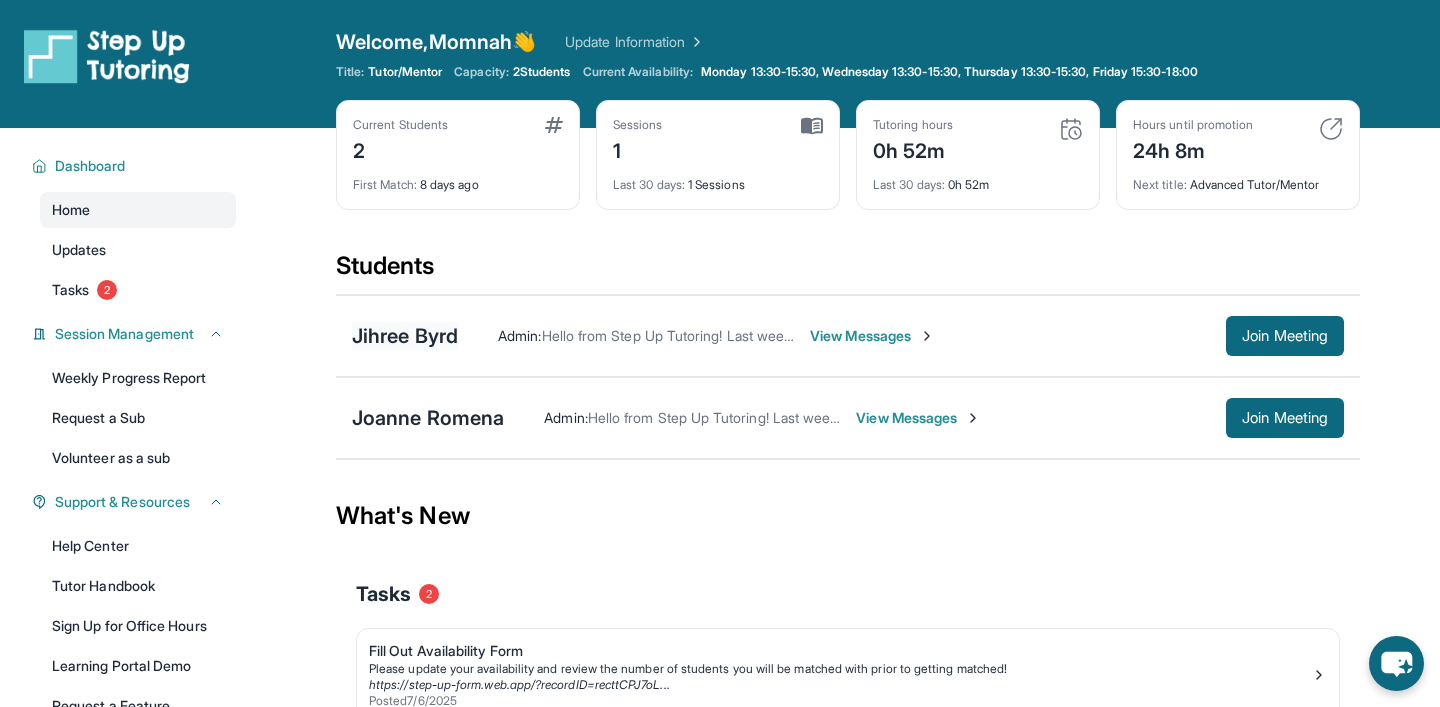 click on "[NAME] [LAST NAME]" at bounding box center (405, 336) 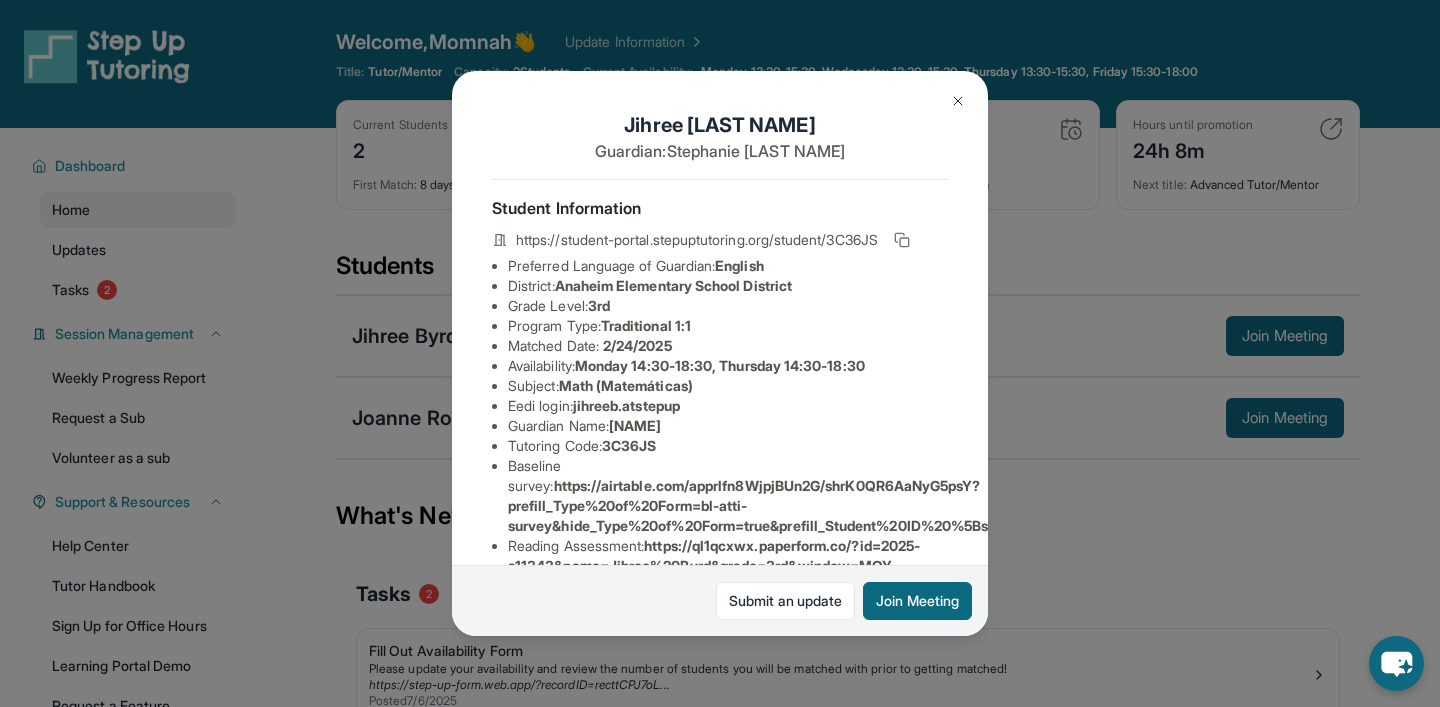 click at bounding box center [958, 101] 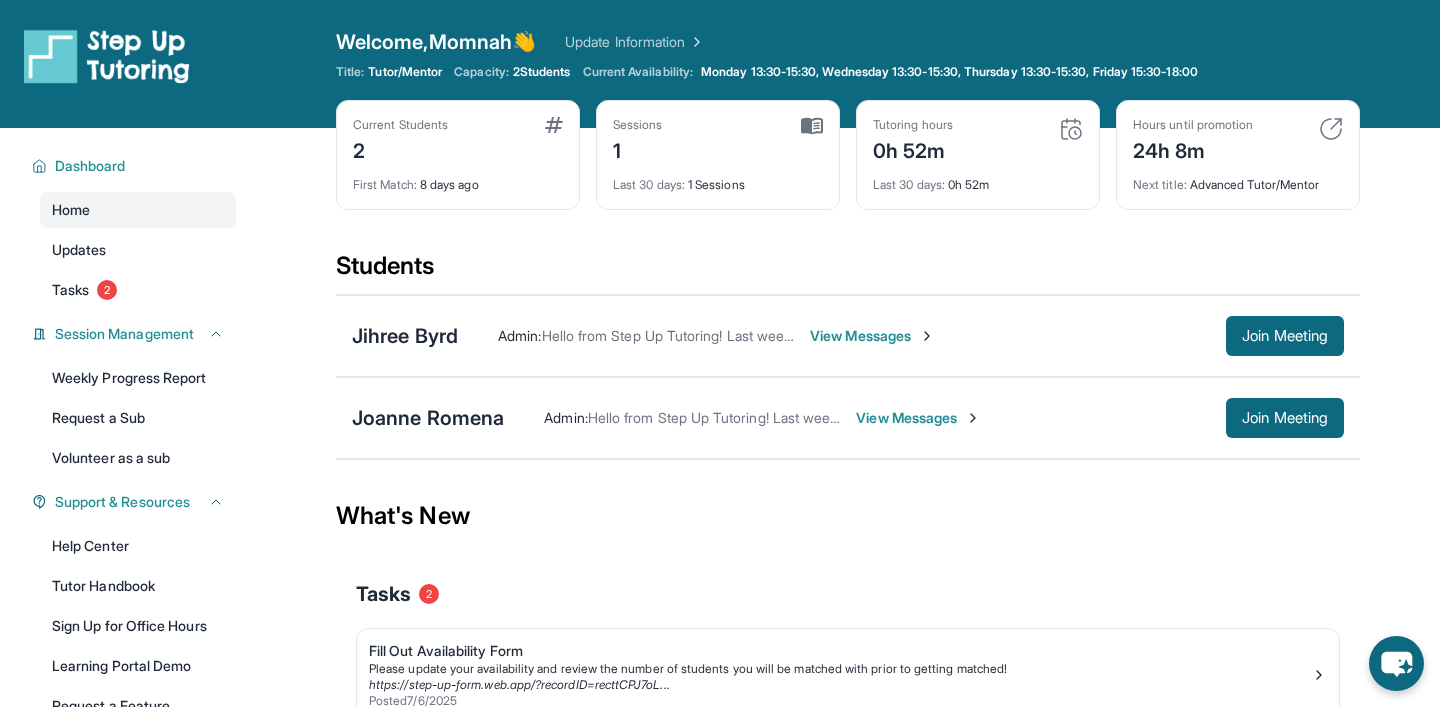 click on "View Messages" at bounding box center [918, 418] 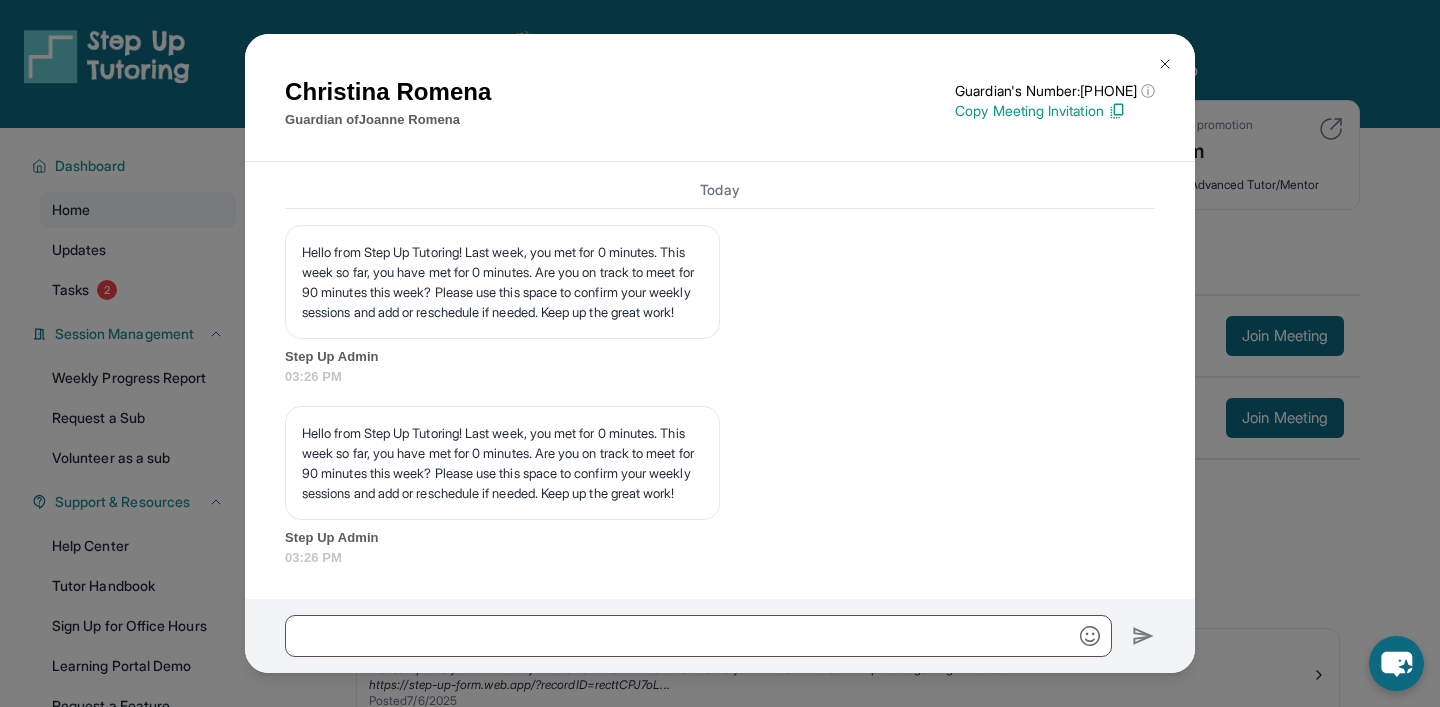 scroll, scrollTop: 3435, scrollLeft: 0, axis: vertical 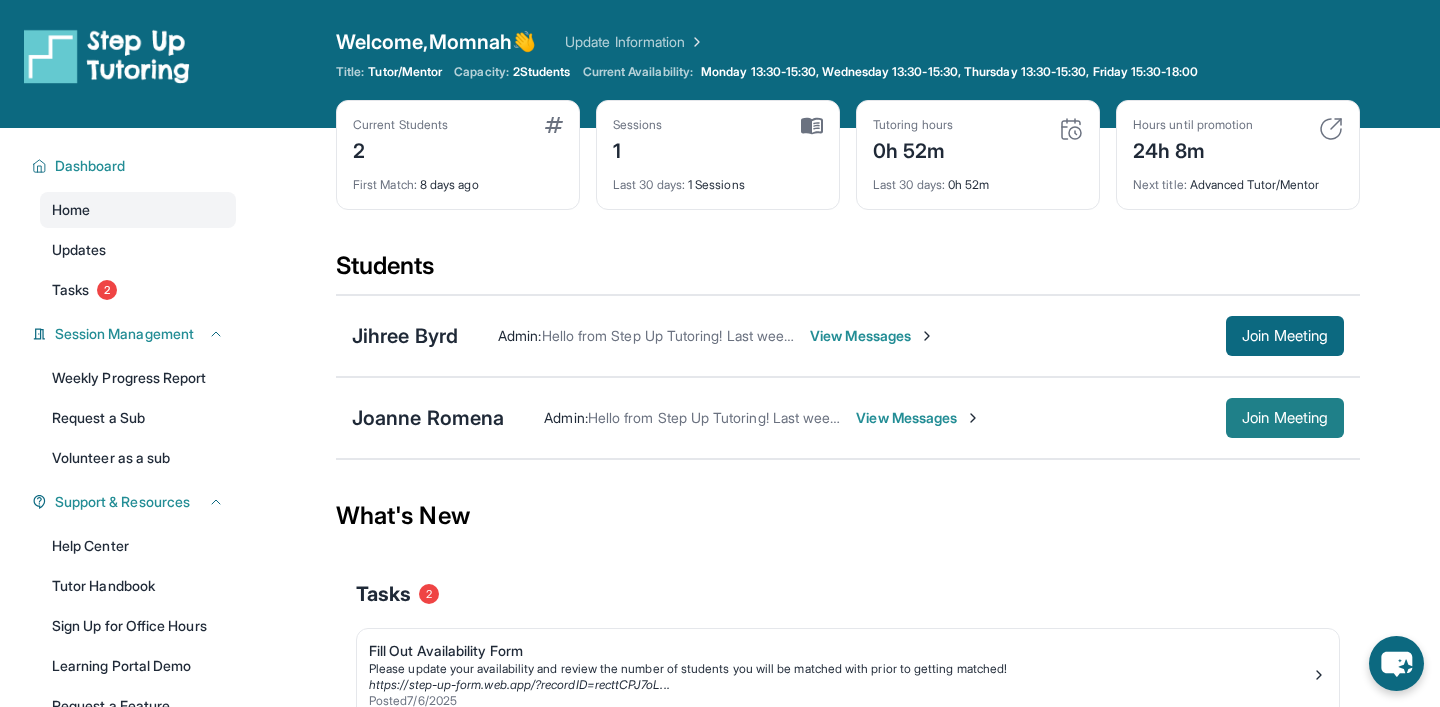click on "Join Meeting" at bounding box center (1285, 418) 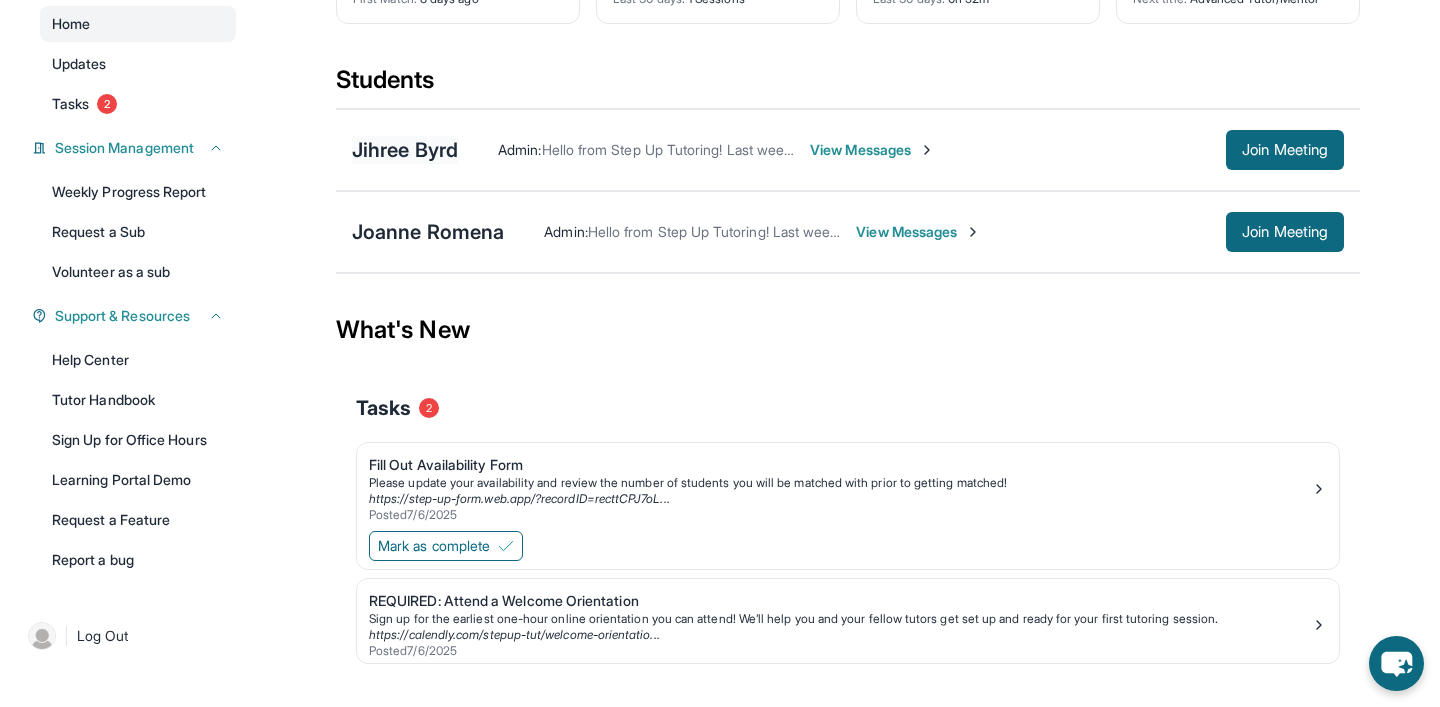 scroll, scrollTop: 219, scrollLeft: 0, axis: vertical 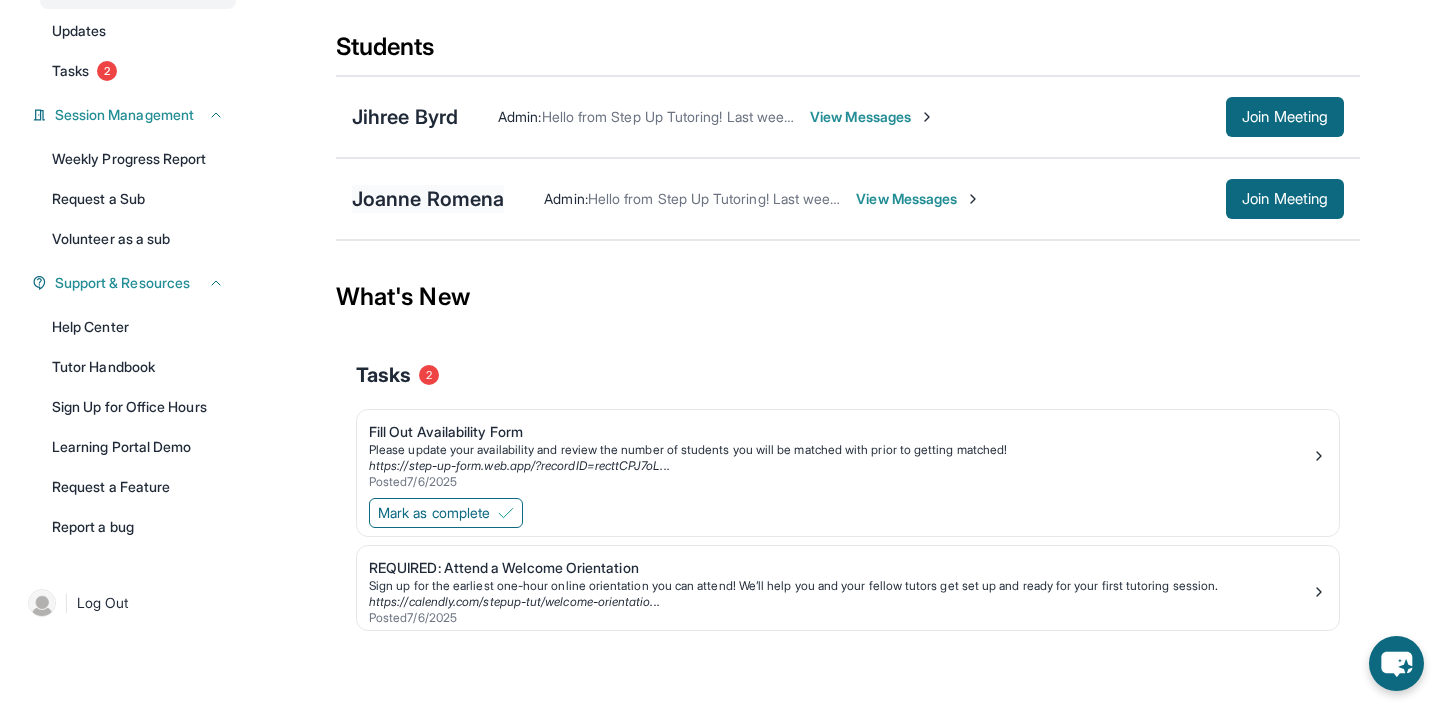 click on "[NAME] [LAST NAME]" at bounding box center [428, 199] 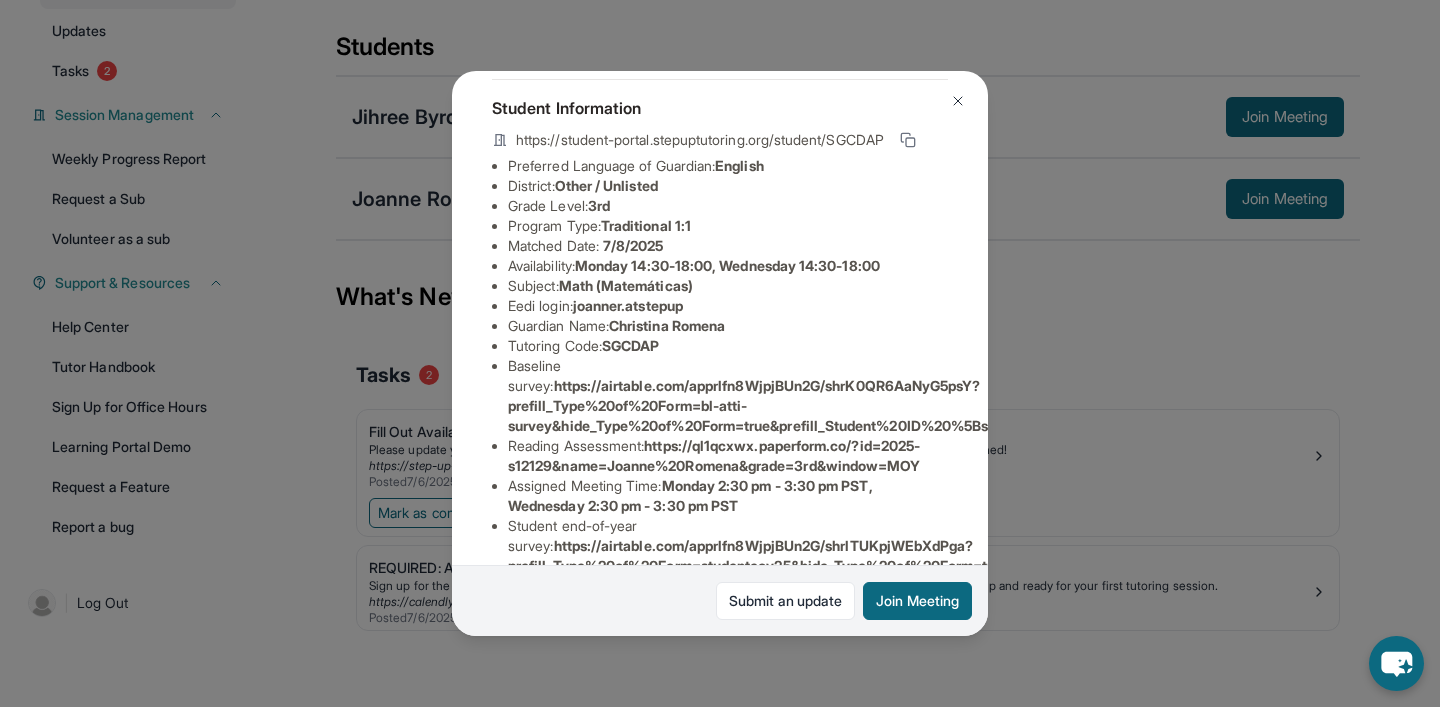 scroll, scrollTop: 169, scrollLeft: 0, axis: vertical 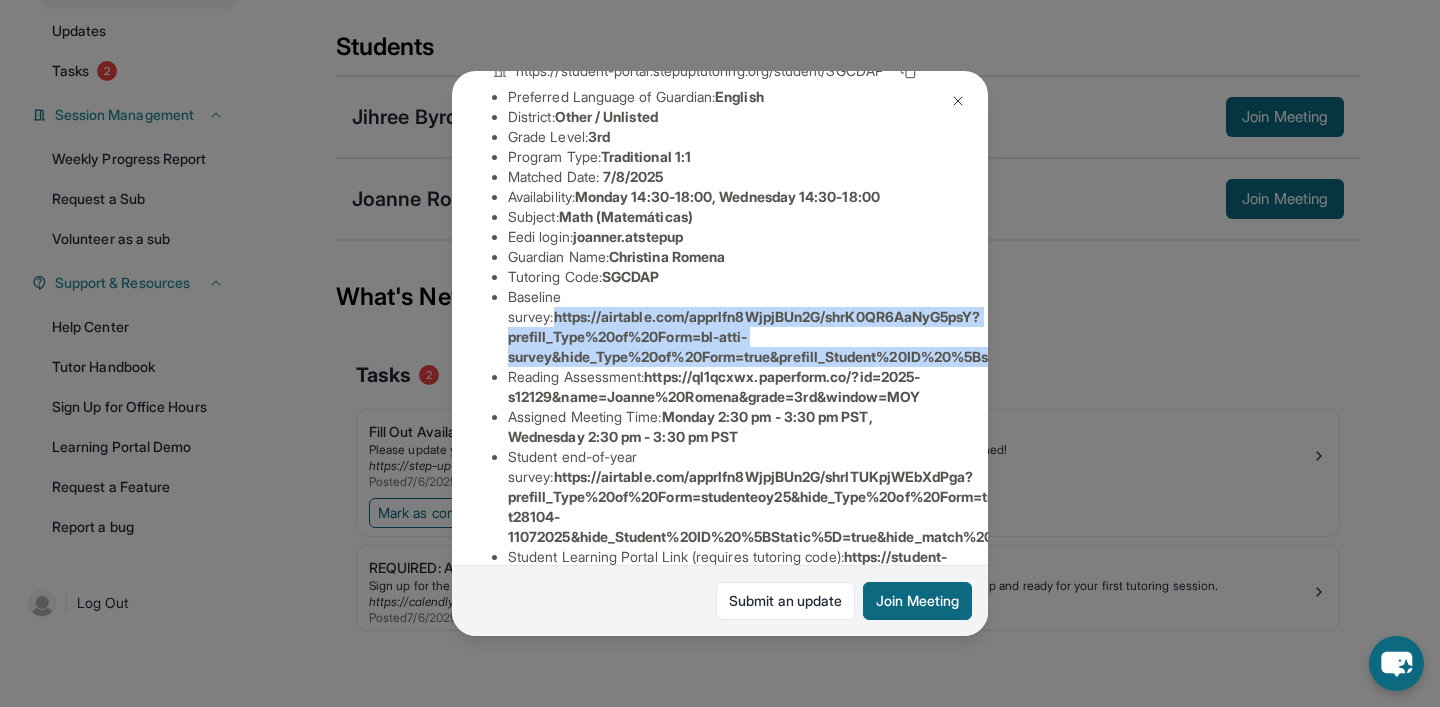 drag, startPoint x: 510, startPoint y: 313, endPoint x: 780, endPoint y: 367, distance: 275.34705 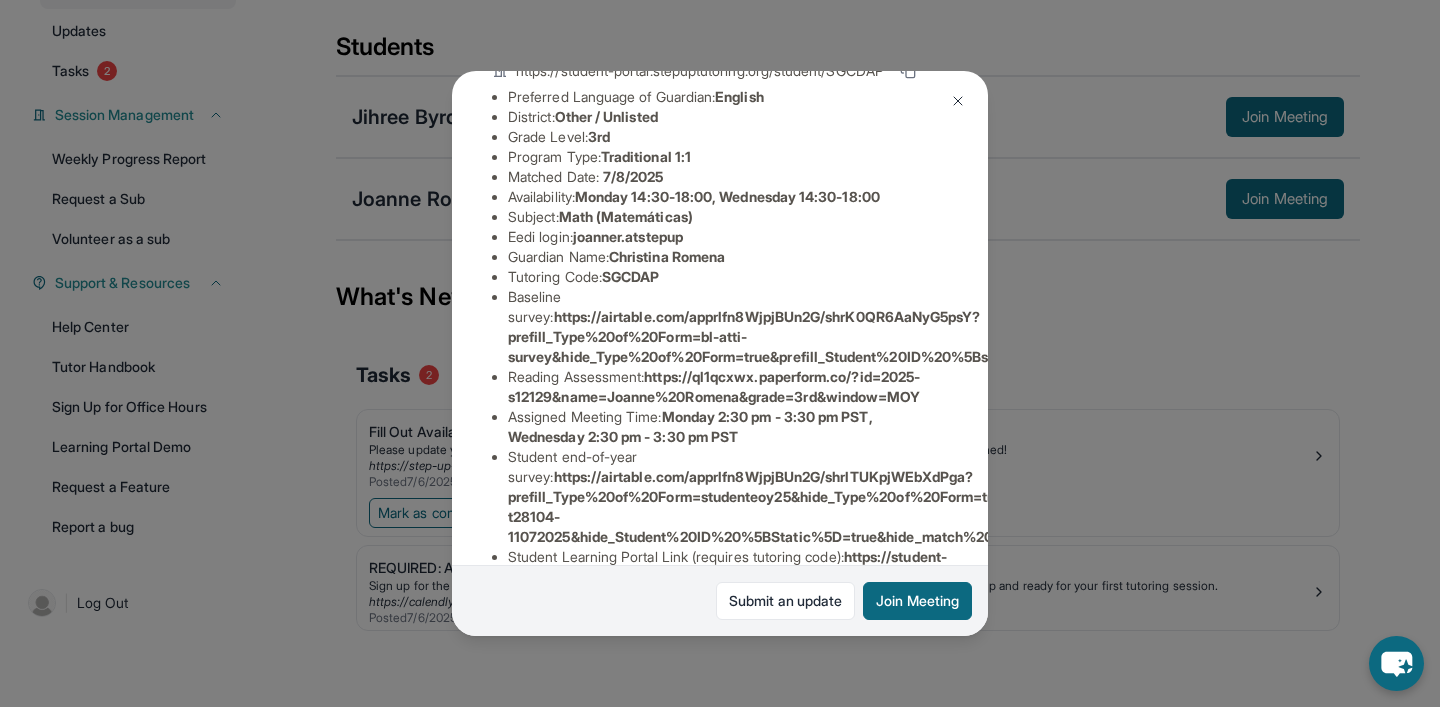 click on "Reading Assessment :  https://ql1qcxwx.paperform.co/?id=2025-s12129&name=Joanne%20Romena&grade=3rd&window=MOY" at bounding box center (728, 387) 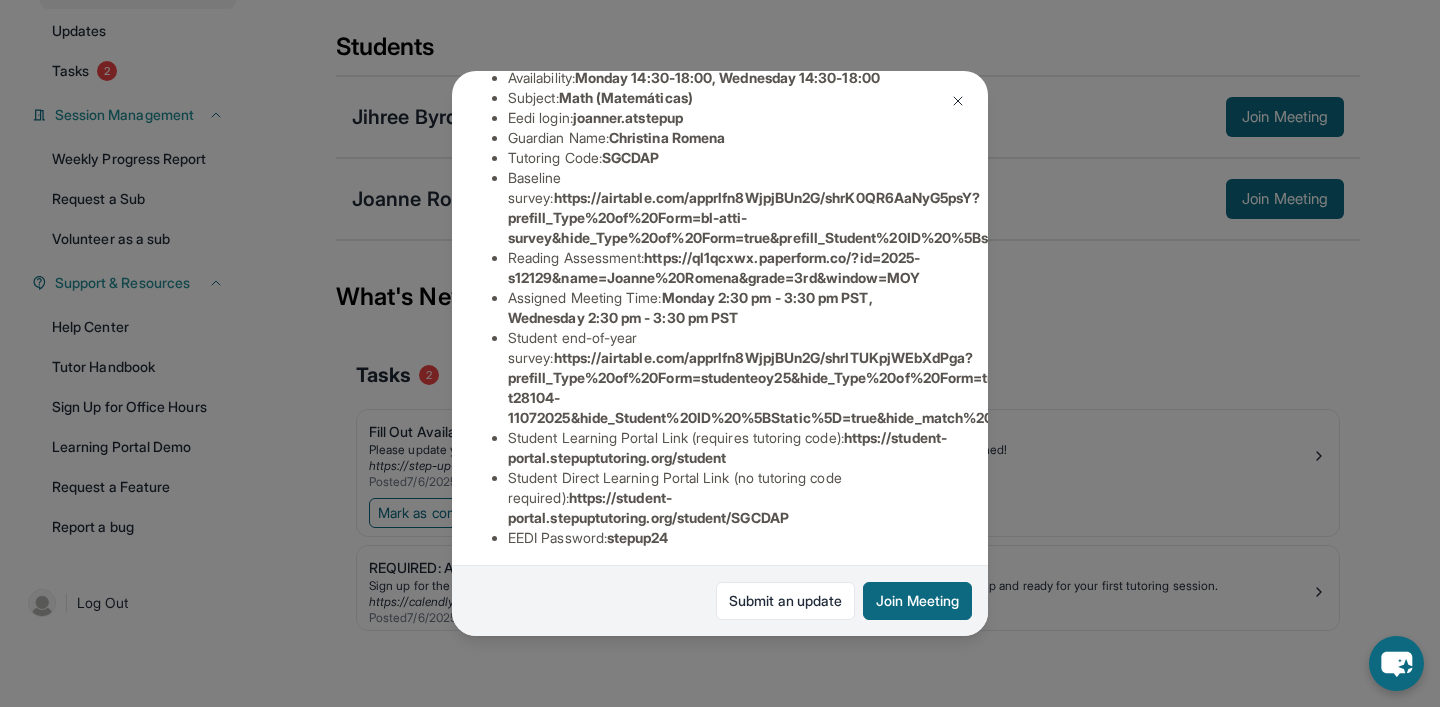 scroll, scrollTop: 295, scrollLeft: 0, axis: vertical 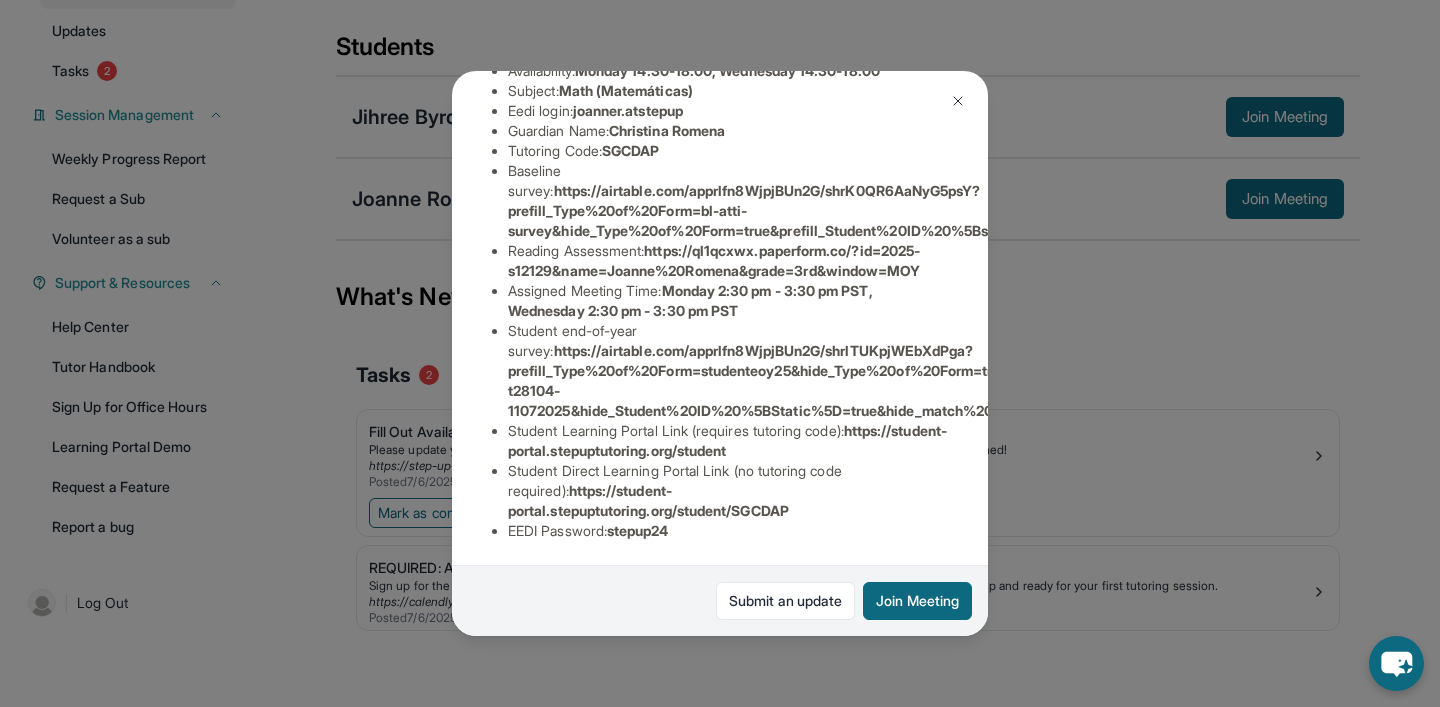 click at bounding box center (958, 101) 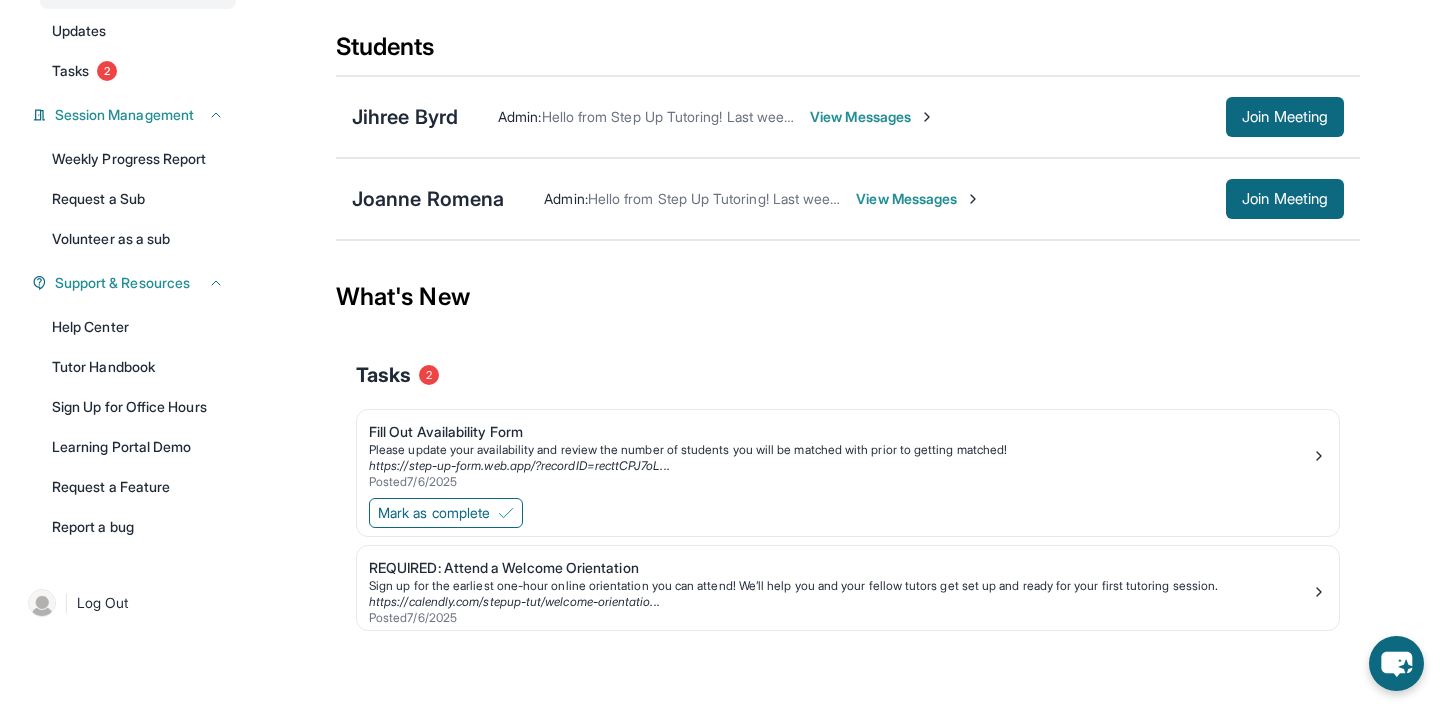 click on "View Messages" at bounding box center [918, 199] 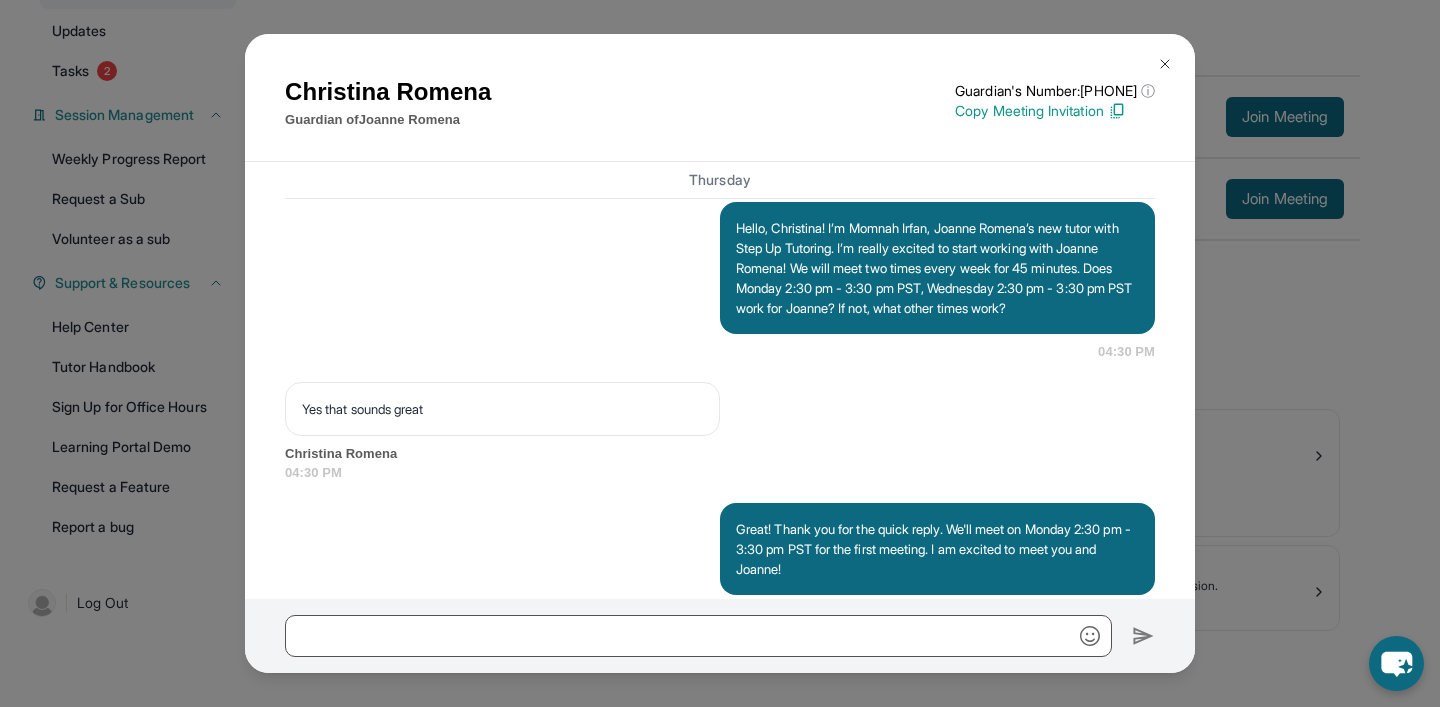 scroll, scrollTop: 1509, scrollLeft: 0, axis: vertical 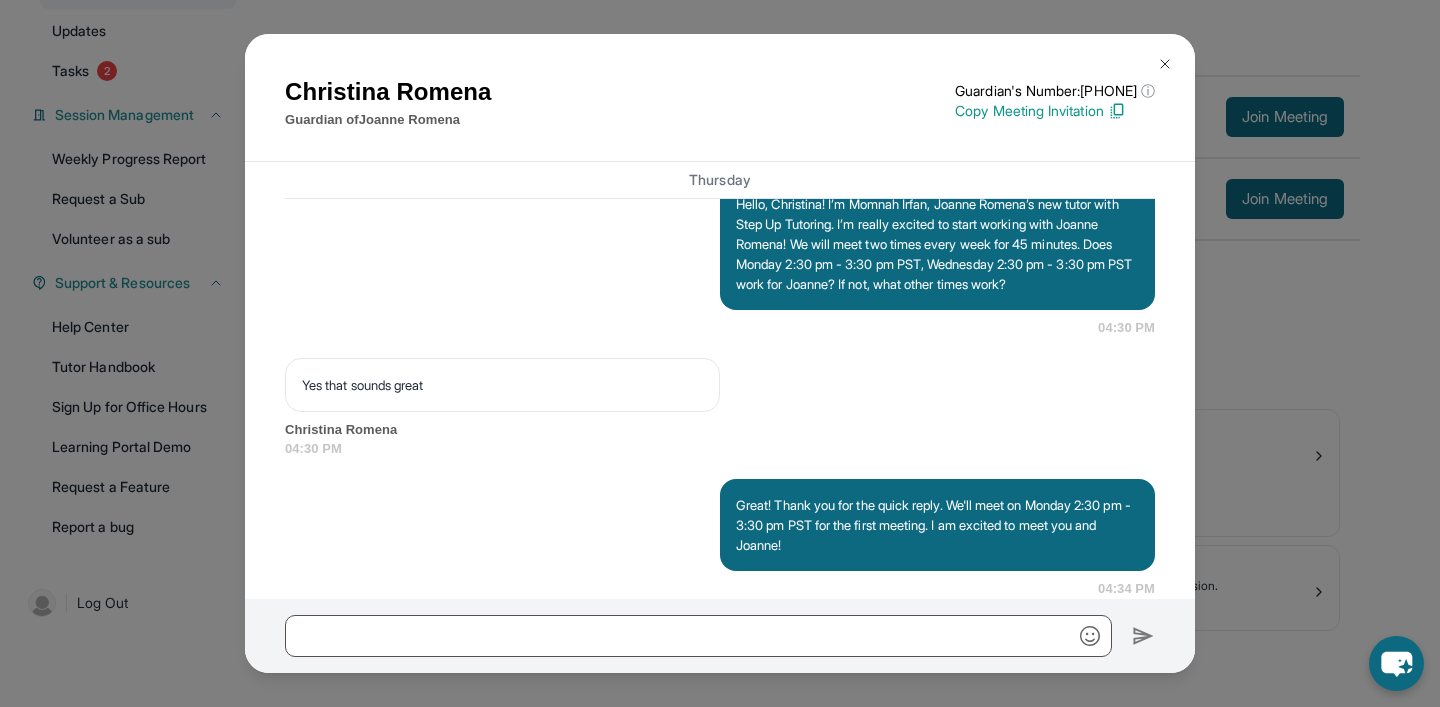 click at bounding box center [1165, 64] 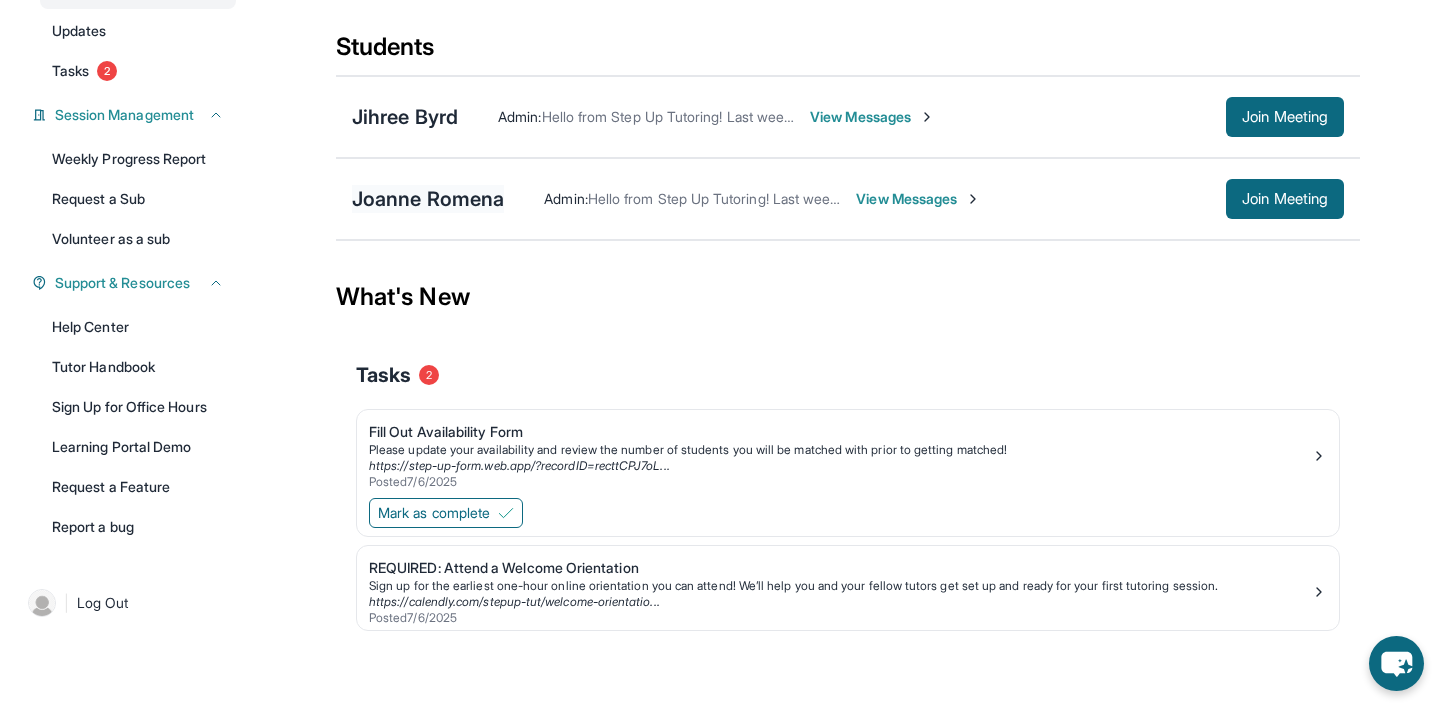 click on "[NAME] [LAST NAME]" at bounding box center (428, 199) 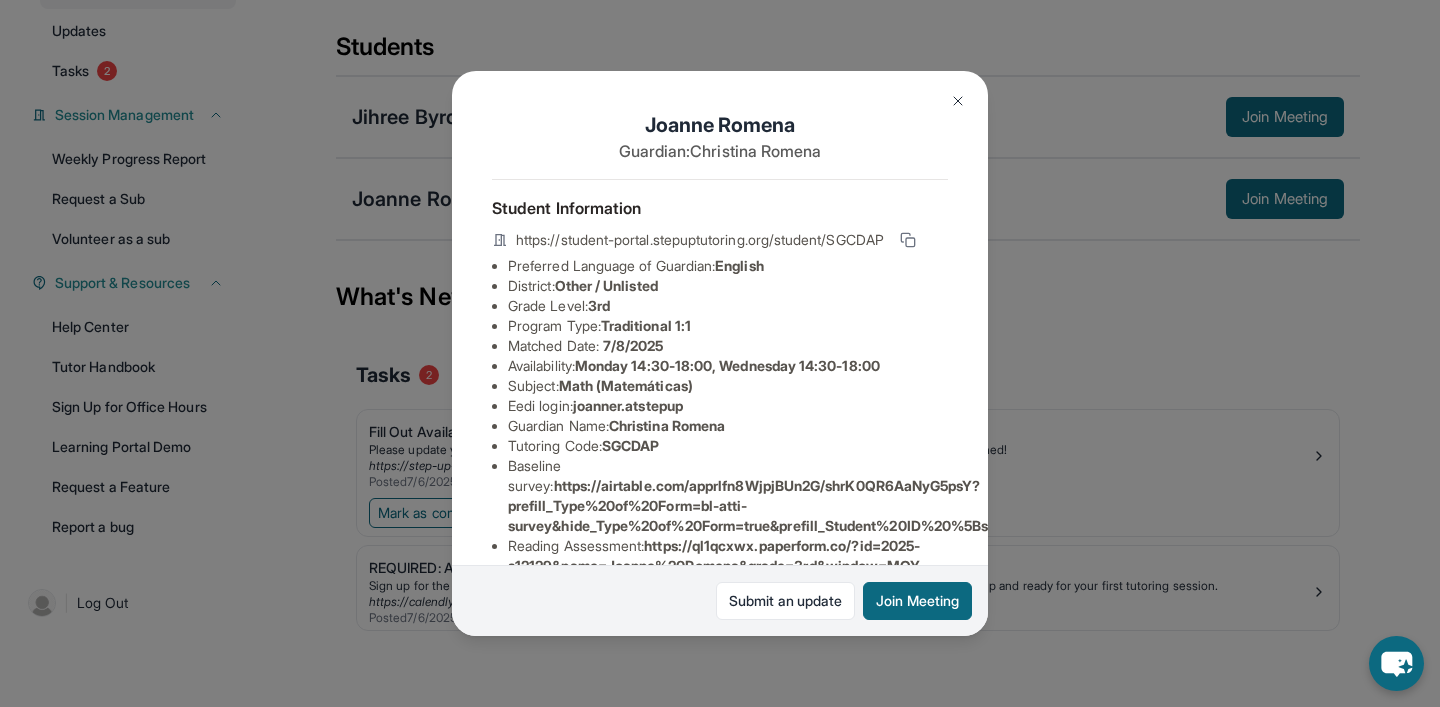 click on "[NAME] [LAST NAME] Guardian:  [NAME] [LAST NAME] Student Information https://student-portal.stepuptutoring.org/student/SGCDAP Preferred Language of Guardian:  English District:  Other / Unlisted Grade Level:  3rd Program Type:  Traditional 1:1 Matched Date:   [DATE] Availability:  [DAY] [TIME]-[TIME], [DAY] [TIME]-[TIME] Subject :  Math (Matemáticas) Eedi login :  [EMAIL_USER] Guardian Name :  [NAME] [LAST NAME] Tutoring Code :  SGCDAP Baseline survey :  https://airtable.com/apprlfn8WjpjBUn2G/shrK0QR6AaNyG5psY?prefill_Type%20of%20Form=bl-atti-survey&hide_Type%20of%20Form=true&prefill_Student%20ID%20%5Bstatic%5D=reclOuQQ3GO0B4fcq&hide_Student%20ID%20%5Bstatic%5D=true Reading Assessment :  https://ql1qcxwx.paperform.co/?id=2025-s12129&name=[NAME]%20[LAST NAME]&grade=3rd&window=MOY Assigned Meeting Time :  [DAY] [TIME] - [TIME] [TIMEZONE], [DAY] [TIME] - [TIME] [TIMEZONE] Student end-of-year survey  :  Student Learning Portal Link (requires tutoring code) :  https://student-portal.stepuptutoring.org/student :  :" at bounding box center [720, 353] 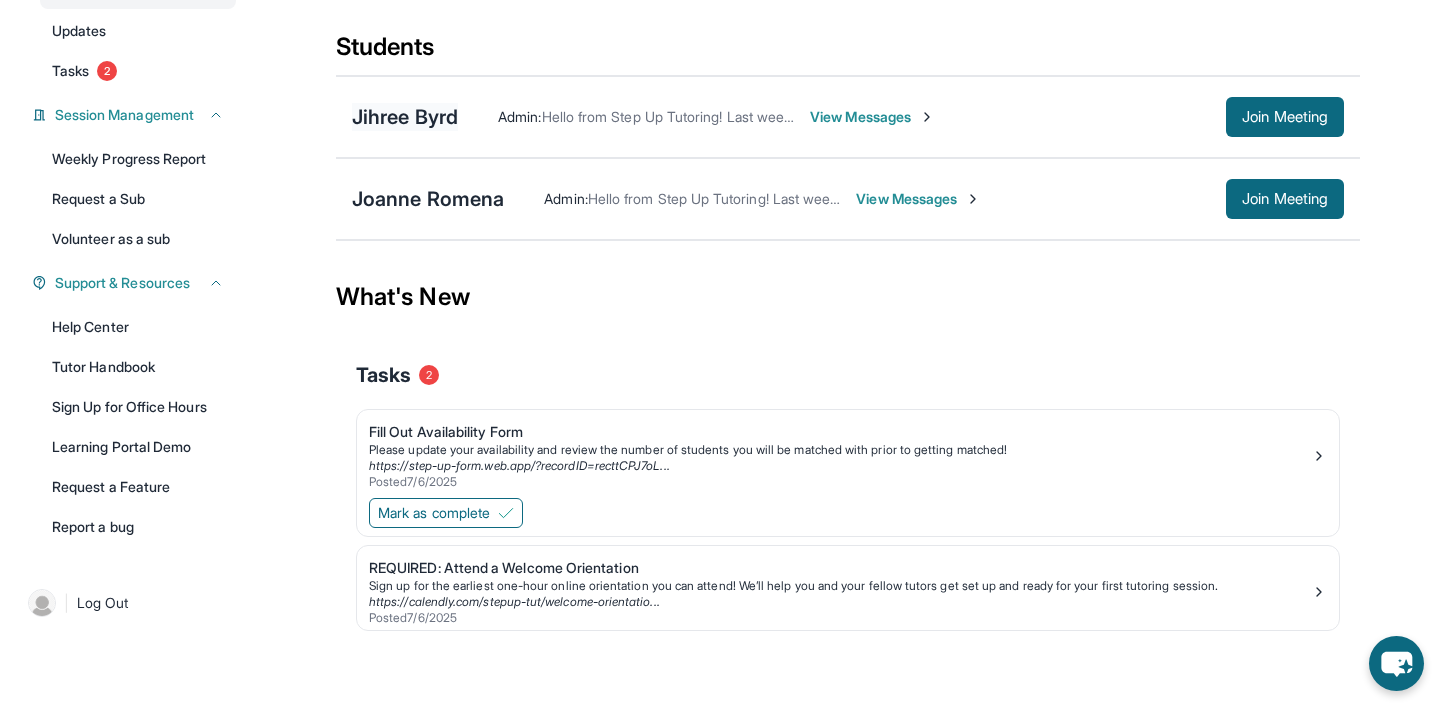 click on "[NAME] [LAST NAME]" at bounding box center (405, 117) 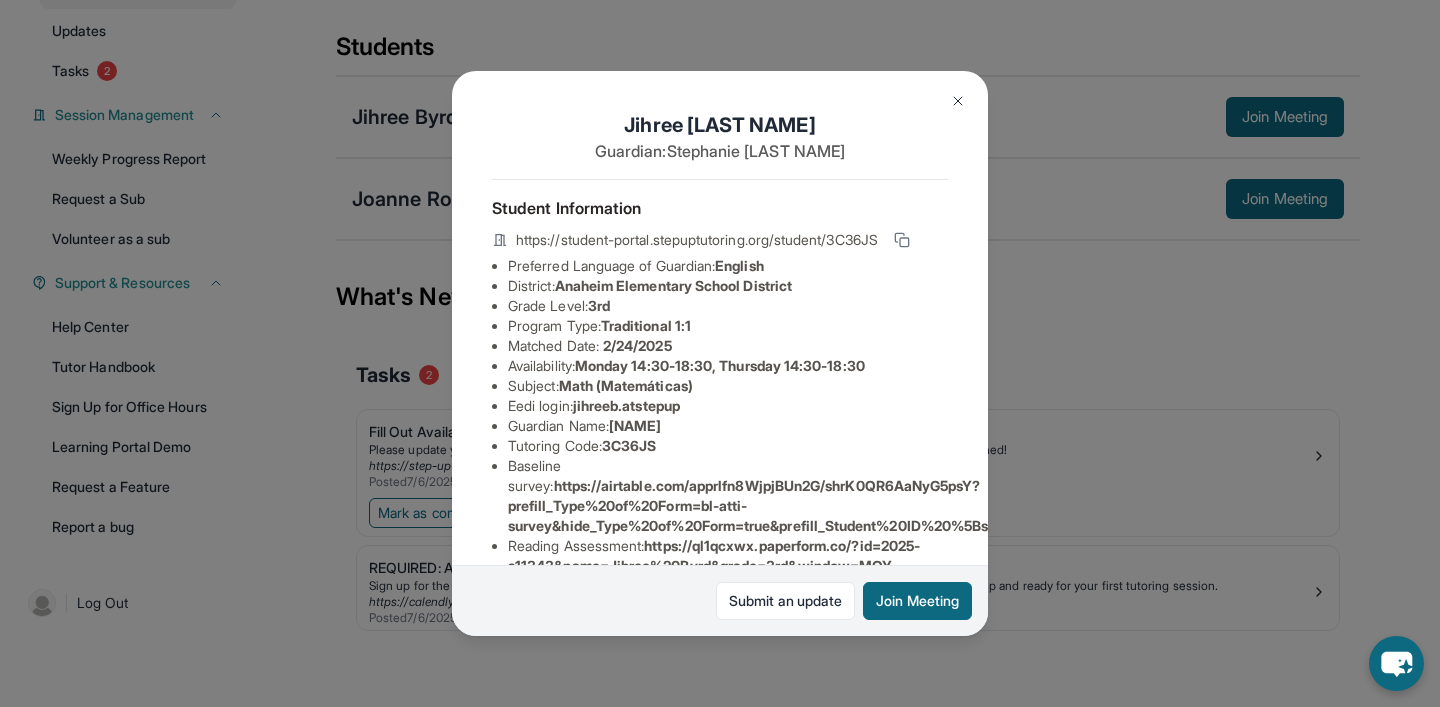 click on "Jihree   Byrd Guardian:  Stephanie   Byrd Student Information https://student-portal.stepuptutoring.org/student/3C36JS Preferred Language of Guardian:  English District:  Anaheim Elementary School District Grade Level:  3rd Program Type:  Traditional 1:1 Matched Date:   2/24/2025 Availability:  Monday 14:30-18:30, Thursday 14:30-18:30 Subject :  Math (Matemáticas) Eedi login :  jihreeb.atstepup Guardian Name :  Stephanie Byrd Tutoring Code :  3C36JS Baseline survey :  https://airtable.com/apprlfn8WjpjBUn2G/shrK0QR6AaNyG5psY?prefill_Type%20of%20Form=bl-atti-survey&hide_Type%20of%20Form=true&prefill_Student%20ID%20%5Bstatic%5D=reczFQ4CQJGiCL46S&hide_Student%20ID%20%5Bstatic%5D=true Reading Assessment :  https://ql1qcxwx.paperform.co/?id=2025-s11343&name=Jihree%20Byrd&grade=3rd&window=MOY Assigned Meeting Time :  Monday 3:00 pm - 4:00 pm PST, Thursday 3:00 pm - 4:00 pm PST Temporary tutoring link :  https://www.thelessonspace.com/space/bf6e4949-3c9b-40fc-b68b-8e5386ba990e/ Student end-of-year survey  :  :  :" at bounding box center [720, 353] 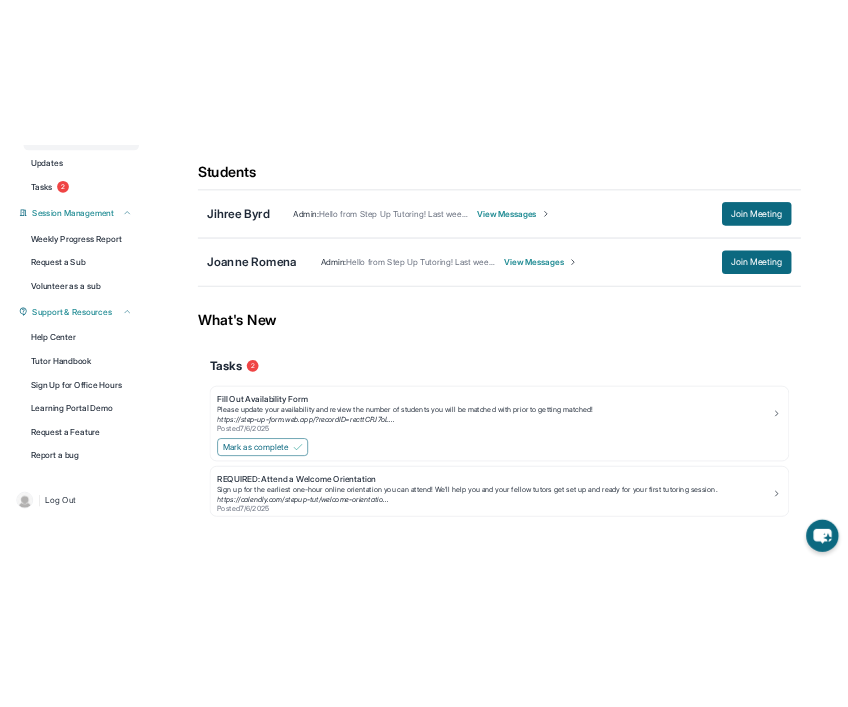 scroll, scrollTop: 251, scrollLeft: 0, axis: vertical 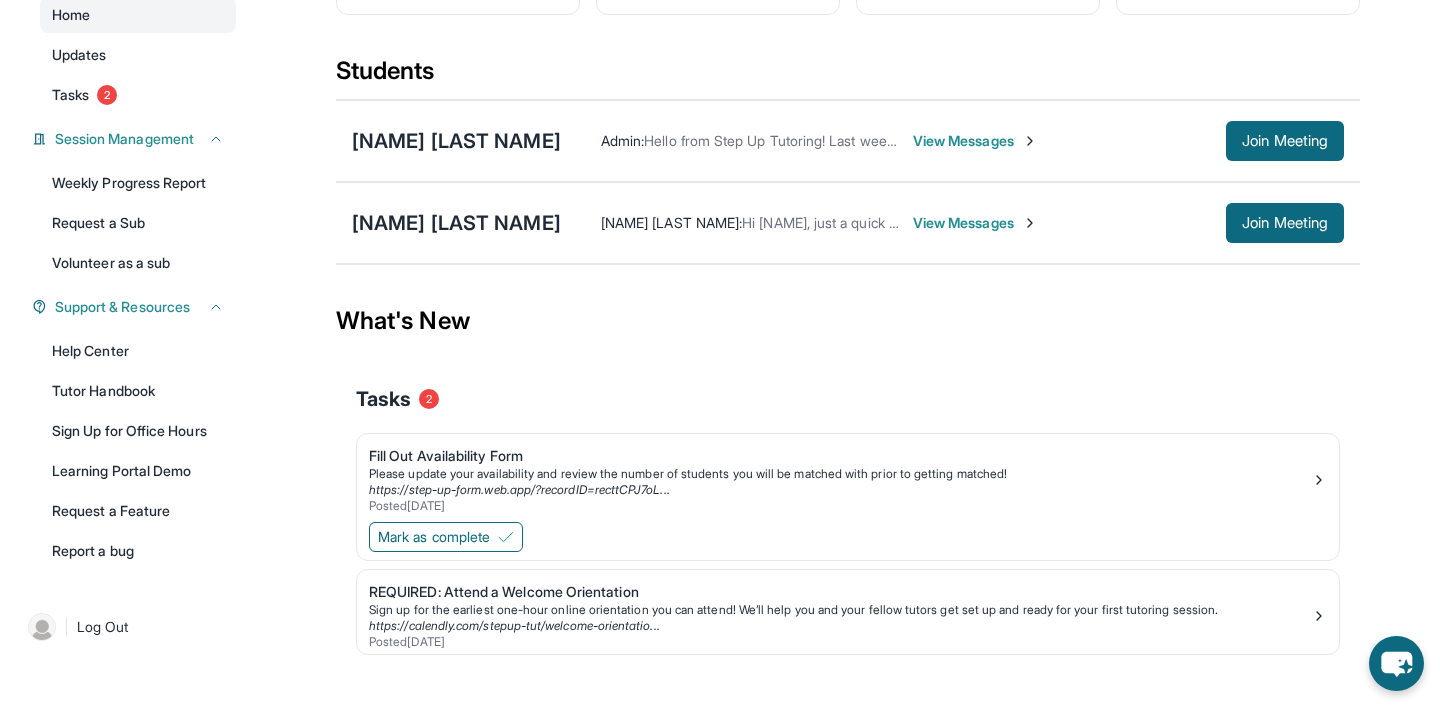 click on "View Messages" at bounding box center (975, 223) 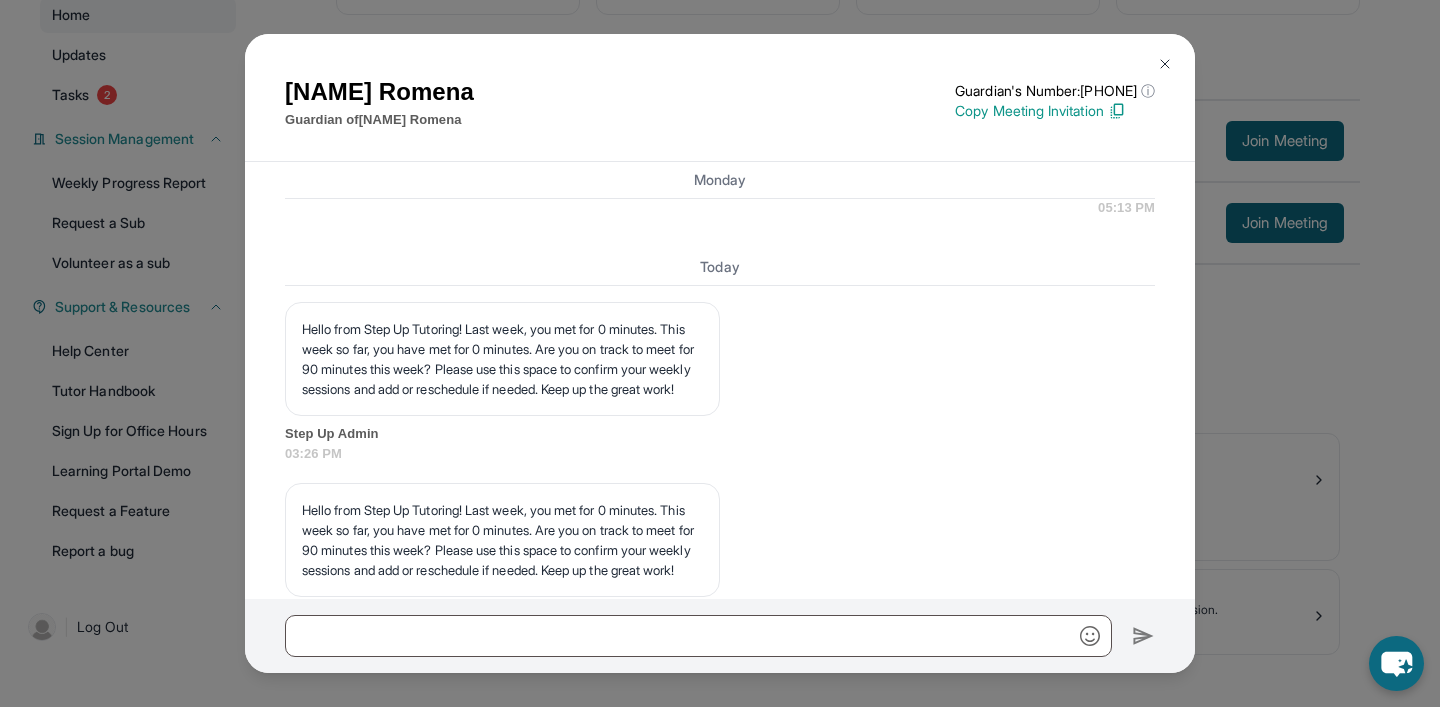 scroll, scrollTop: 3575, scrollLeft: 0, axis: vertical 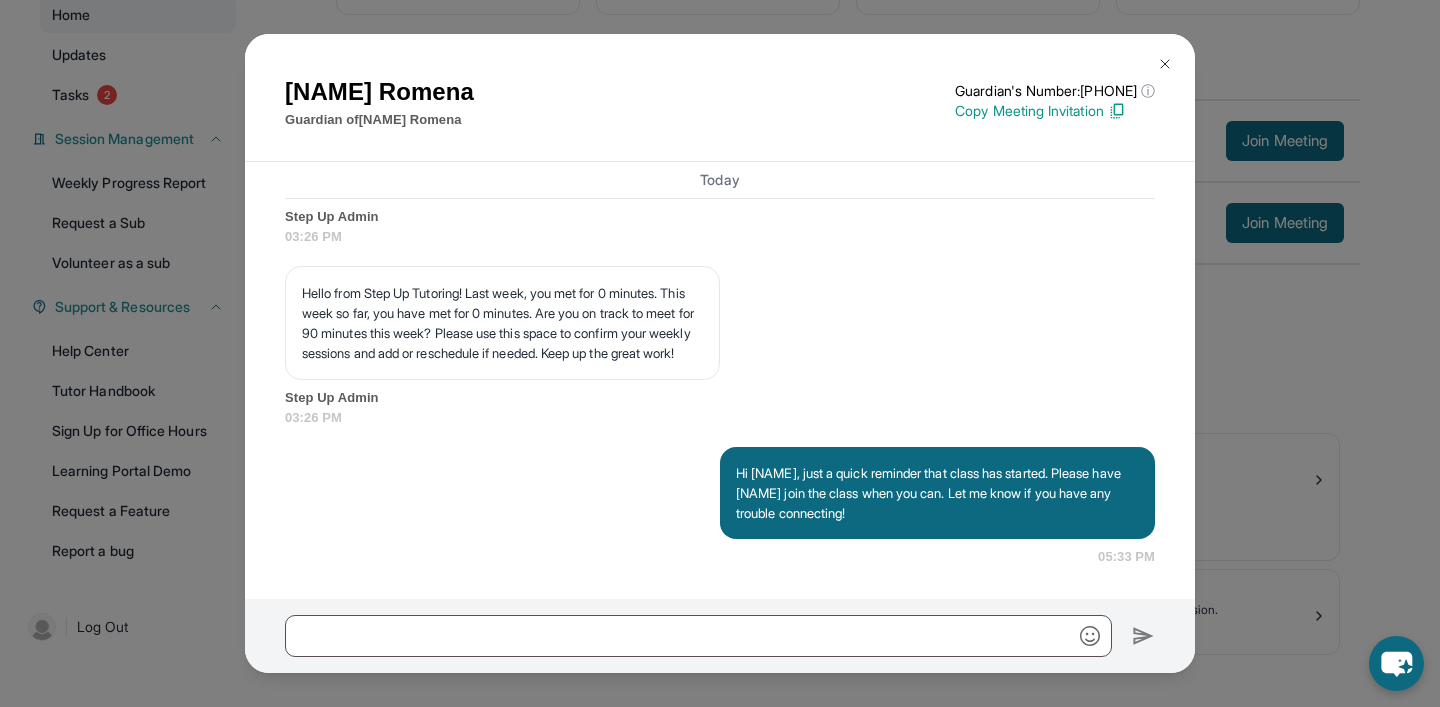 click at bounding box center [1165, 64] 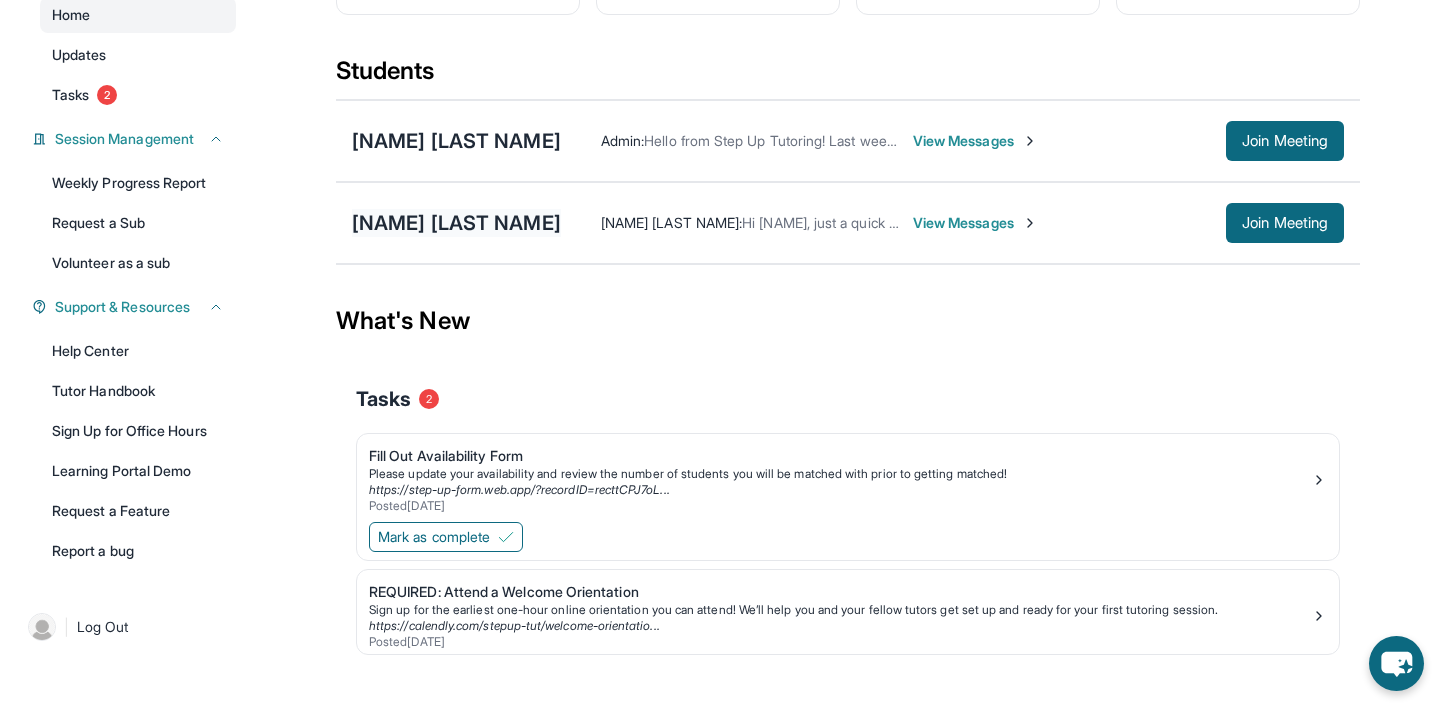 click on "[NAME] [LAST NAME]" at bounding box center [456, 223] 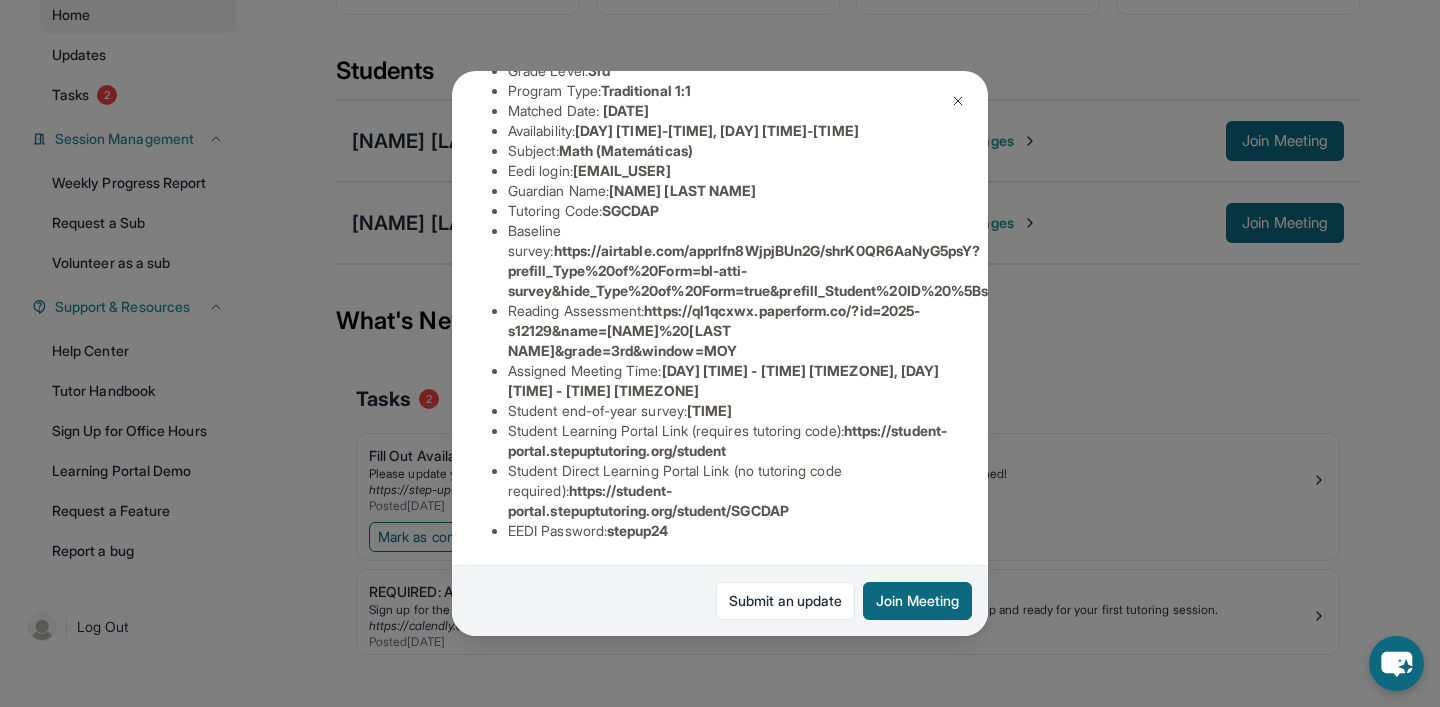 scroll, scrollTop: 295, scrollLeft: 0, axis: vertical 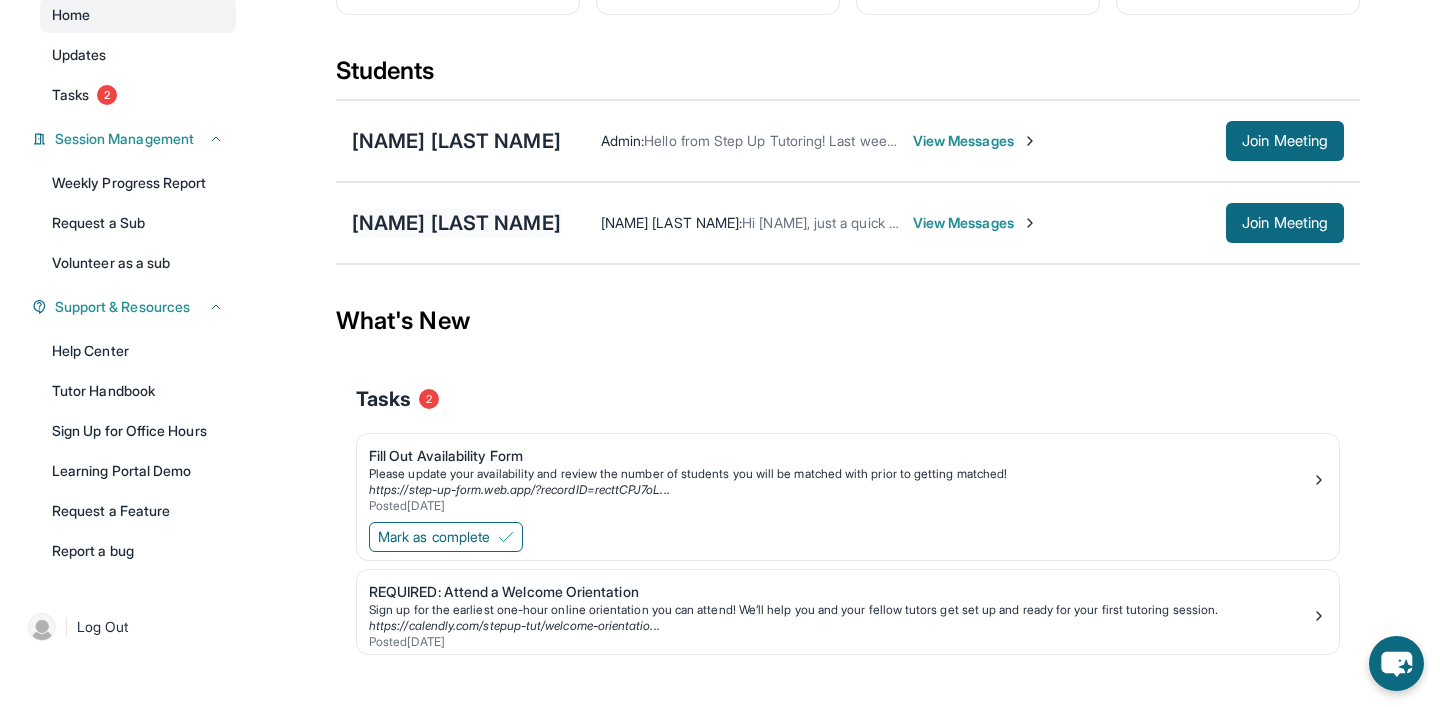 click on "[NAME] [LAST NAME]" at bounding box center [456, 223] 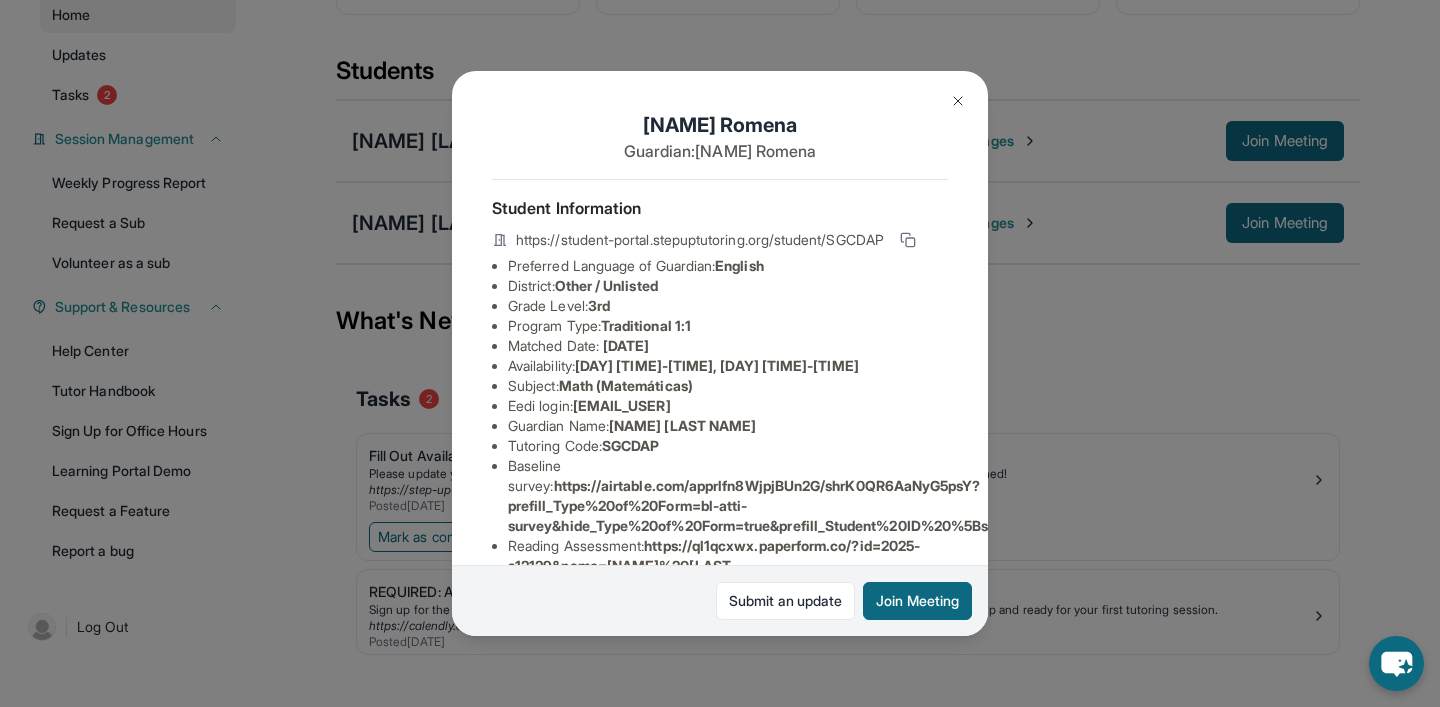 scroll, scrollTop: 1, scrollLeft: 0, axis: vertical 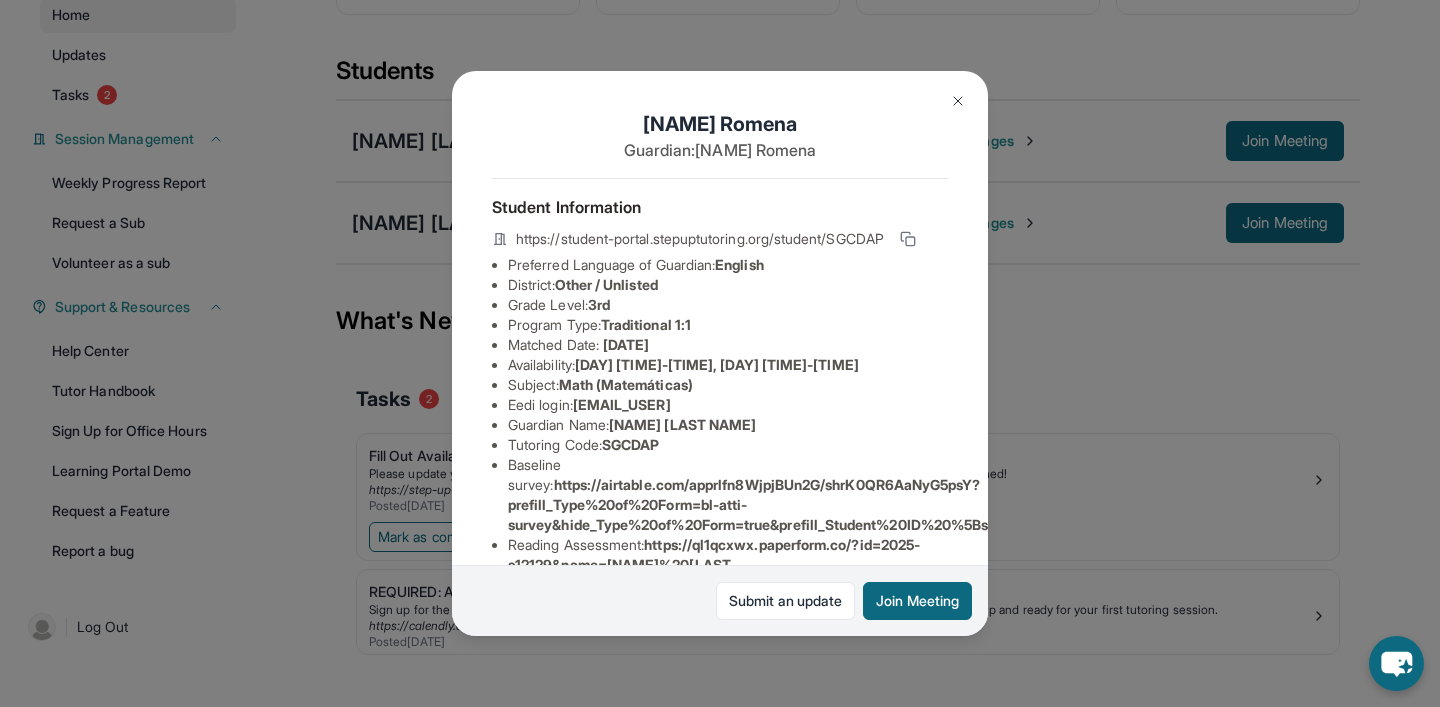 click on "[NAME] [LAST NAME] Guardian:  [NAME] [LAST NAME] Student Information https://student-portal.stepuptutoring.org/student/SGCDAP Preferred Language of Guardian:  English District:  Other / Unlisted Grade Level:  3rd Program Type:  Traditional 1:1 Matched Date:   [DATE] Availability:  [DAY] [TIME]-[TIME], [DAY] [TIME]-[TIME] Subject :  Math (Matemáticas) Eedi login :  [EMAIL_USER] Guardian Name :  [NAME] [LAST NAME] Tutoring Code :  SGCDAP Baseline survey :  https://airtable.com/apprlfn8WjpjBUn2G/shrK0QR6AaNyG5psY?prefill_Type%20of%20Form=bl-atti-survey&hide_Type%20of%20Form=true&prefill_Student%20ID%20%5Bstatic%5D=reclOuQQ3GO0B4fcq&hide_Student%20ID%20%5Bstatic%5D=true Reading Assessment :  https://ql1qcxwx.paperform.co/?id=2025-s12129&name=[NAME]%20[LAST NAME]&grade=3rd&window=MOY Assigned Meeting Time :  [DAY] [TIME] - [TIME] [TIMEZONE], [DAY] [TIME] - [TIME] [TIMEZONE] Student end-of-year survey  :  Student Learning Portal Link (requires tutoring code) :  https://student-portal.stepuptutoring.org/student :  :" at bounding box center [720, 353] 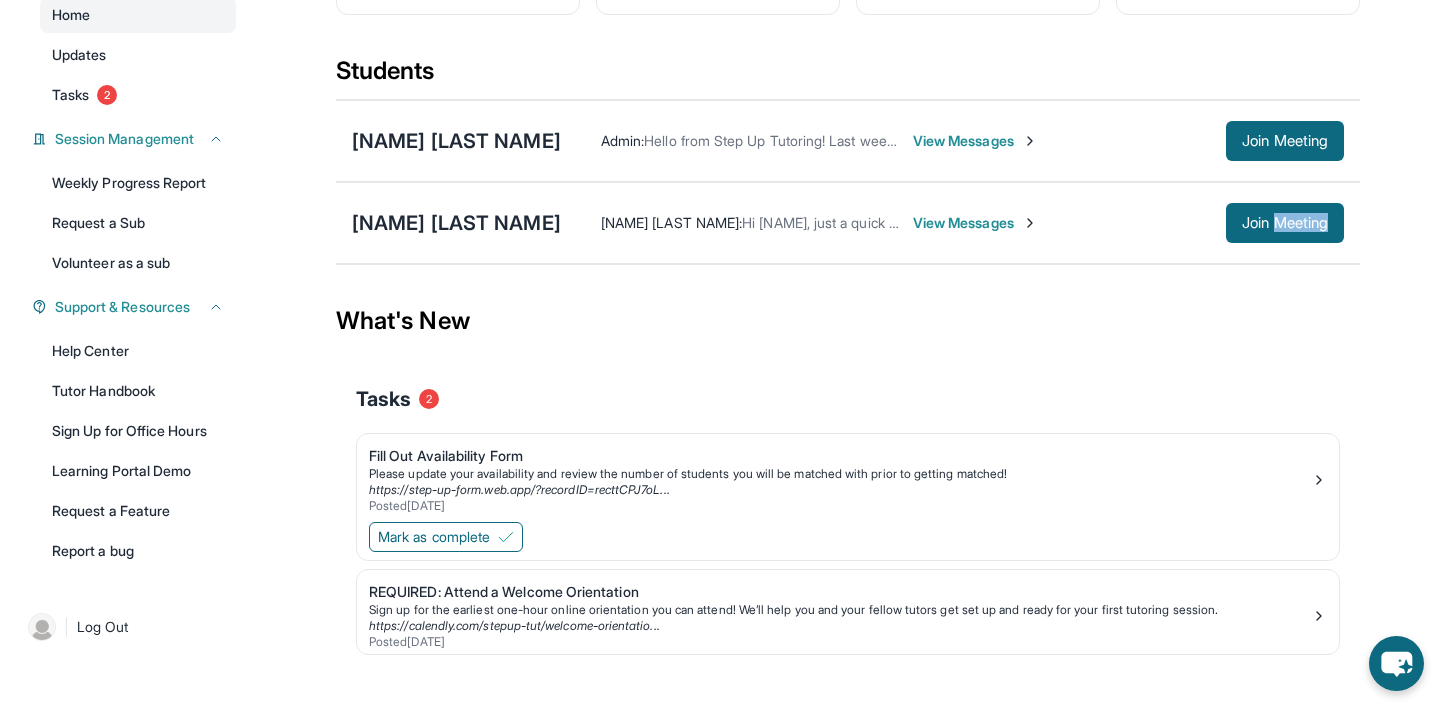 copy on "Meeting" 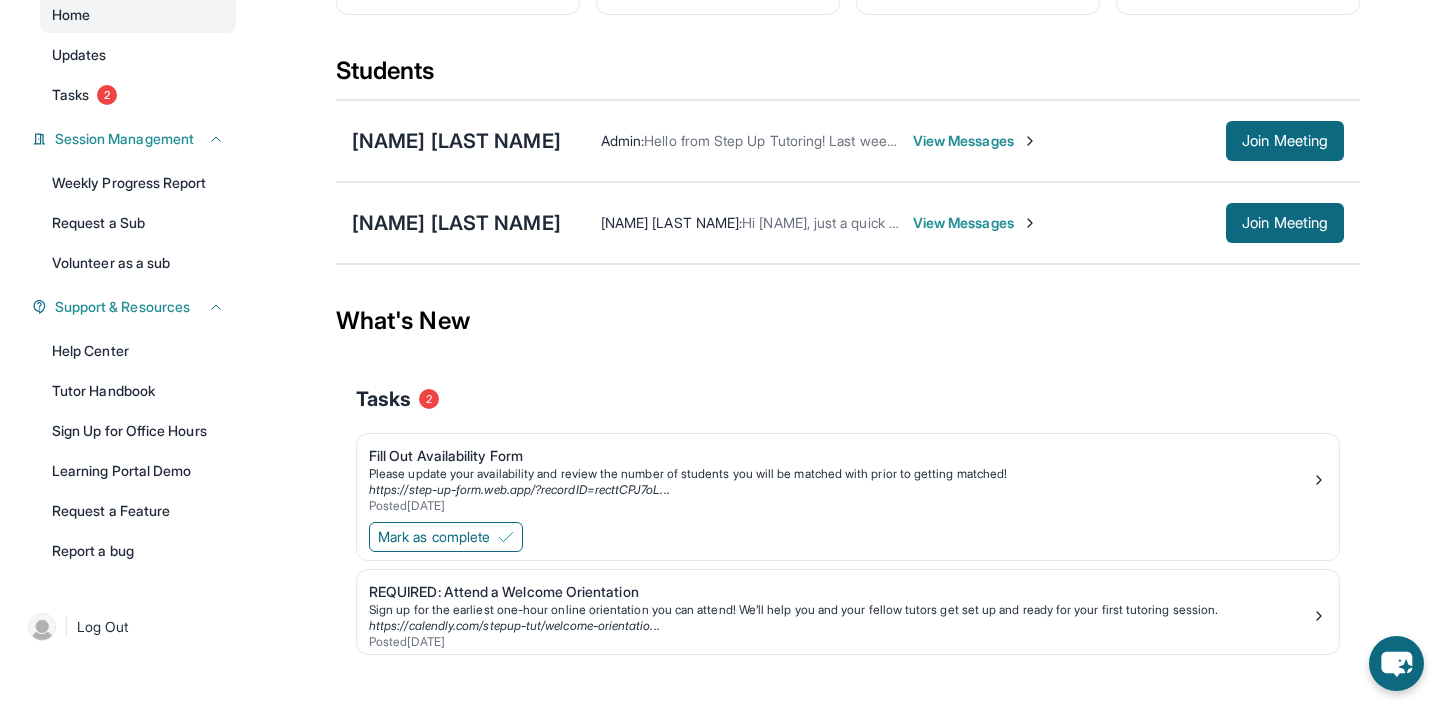 click on "What's New" at bounding box center [848, 321] 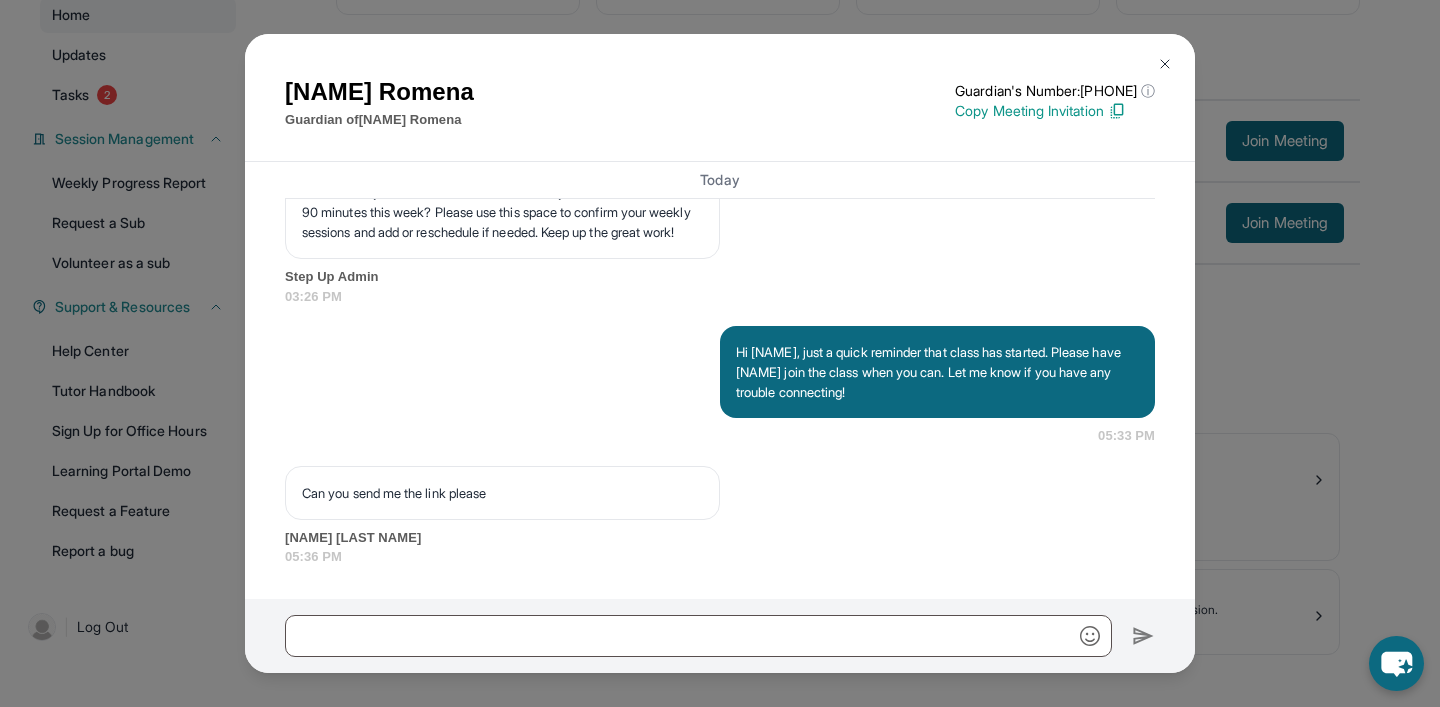scroll, scrollTop: 3696, scrollLeft: 0, axis: vertical 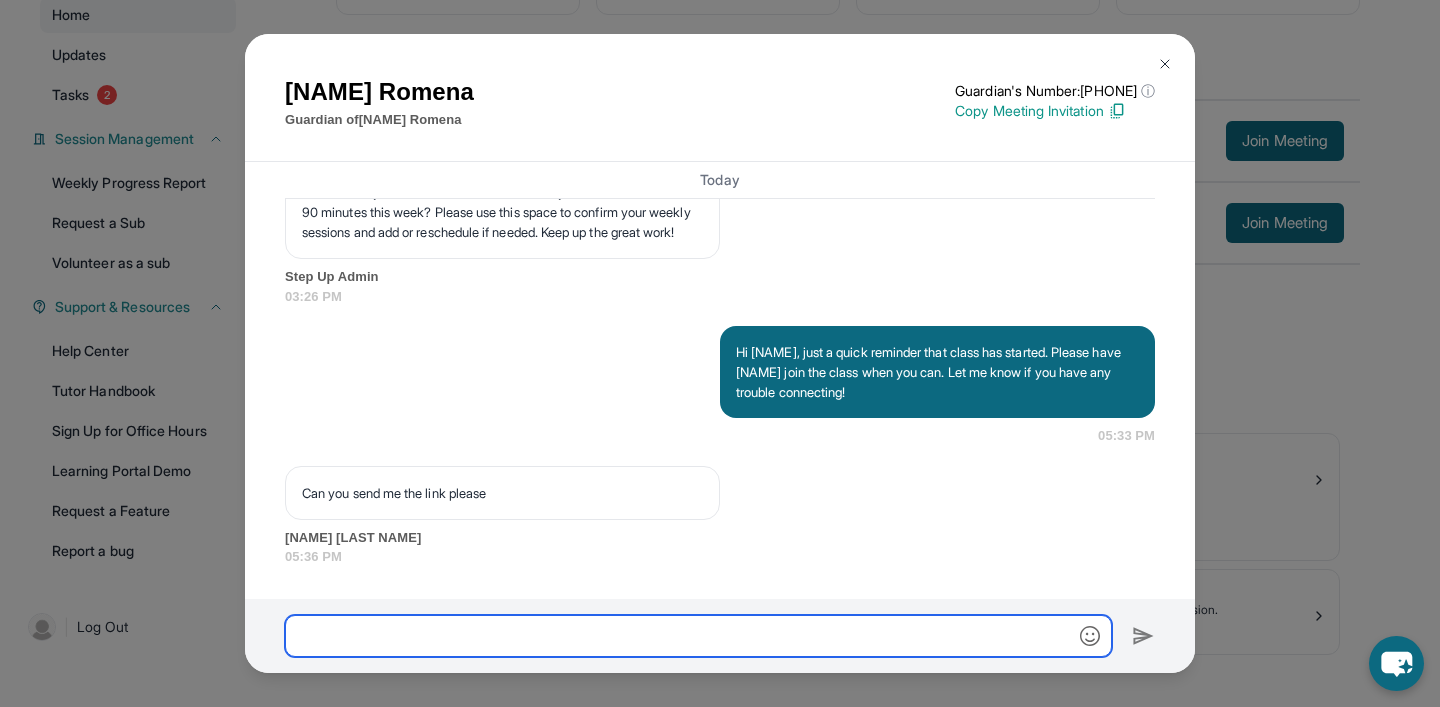 click at bounding box center [698, 636] 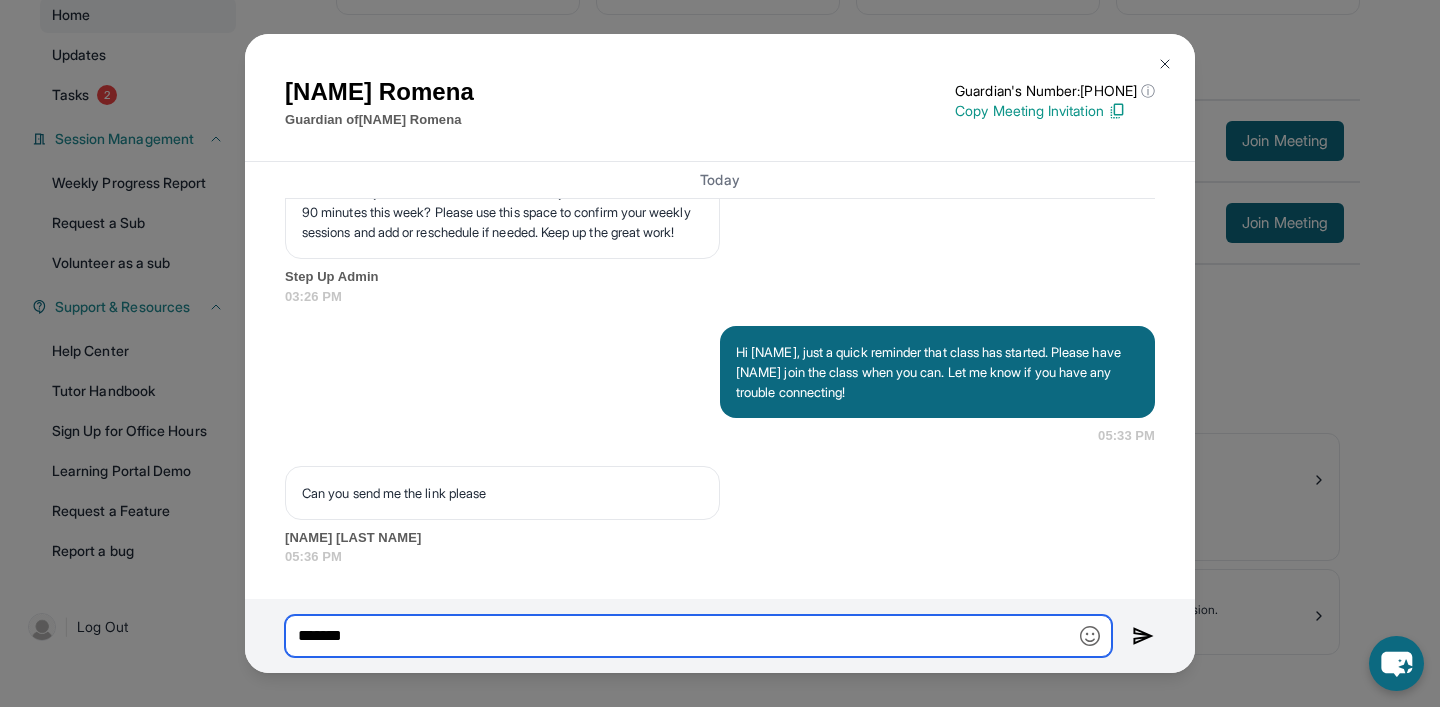 type on "*******" 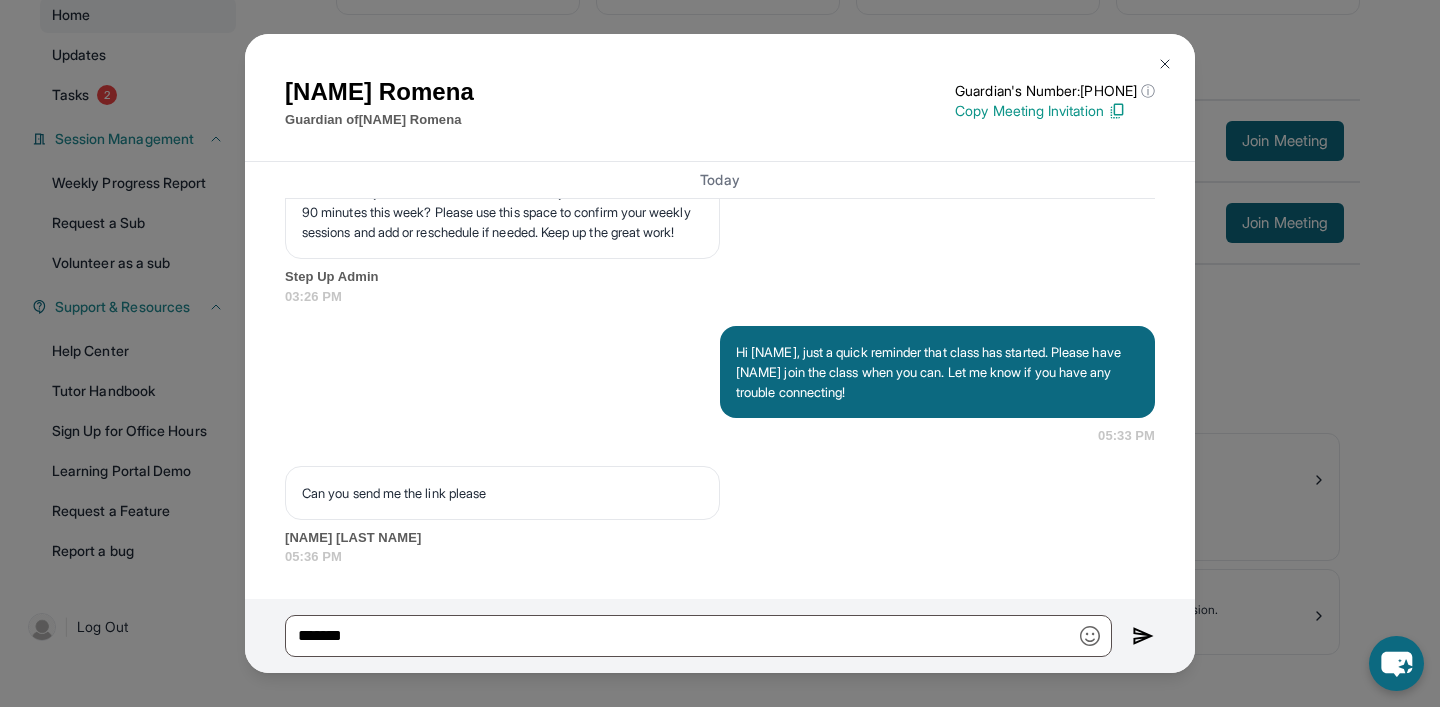 click on "[NAME] [LAST NAME] Guardian of [NAME] [LAST NAME] Guardian's Number:  [PHONE] ⓘ This isn't the guardian's real number — it's a private forwarding number that keeps their info safe while still letting you text them. Copy Meeting Invitation [DATE] <p>**New Step Up Tutoring Match Chat**: Hi [NAME]! This is the start of your chat with [NAME]'s new tutor, [NAME]. Please respond to this text with a message to your tutor introducing yourself with your name and your relation to [NAME] within [TIME] hours. They will reply to start scheduling your first session (we suggest within [TIME] of this text) and [NUMBER]x/week tutoring schedule. Save this contact with your tutor's name and Step Up, so you know where to reach them. Happy tutoring! :)</p> Step Up Admin [TIME] Step Up Admin [TIME] Step Up Admin [TIME] Step Up Admin [TIME] Step Up Admin [TIME] Step Up Admin [TIME] <p>Please confirm that the tutor will be able to attend your first assigned meeting time before joining the link!</p> Step Up Admin" at bounding box center [720, 353] 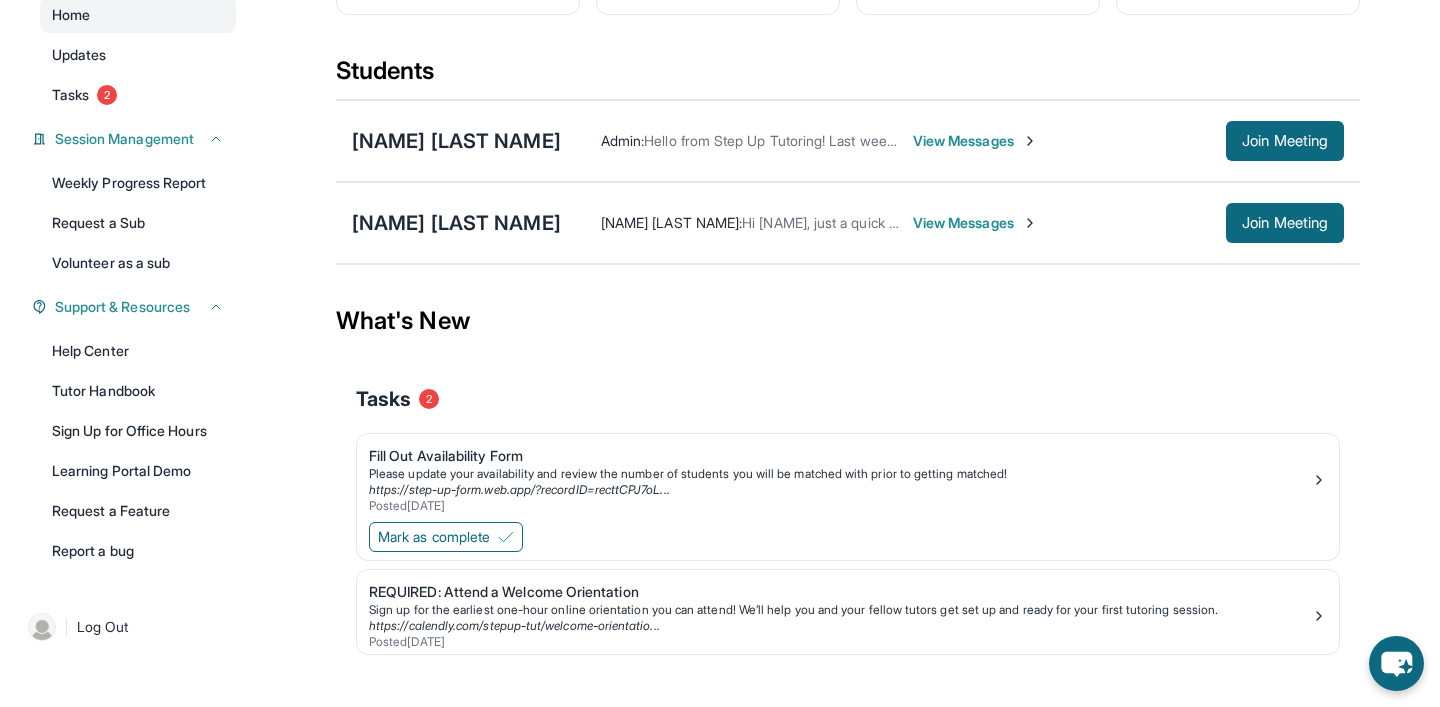 click on "[NAME] [LAST NAME] :  Hi [NAME], just a quick reminder that class has started. Please have [NAME] join the class when you can. Let me know if you have any trouble connecting!  View Messages Join Meeting" at bounding box center [952, 223] 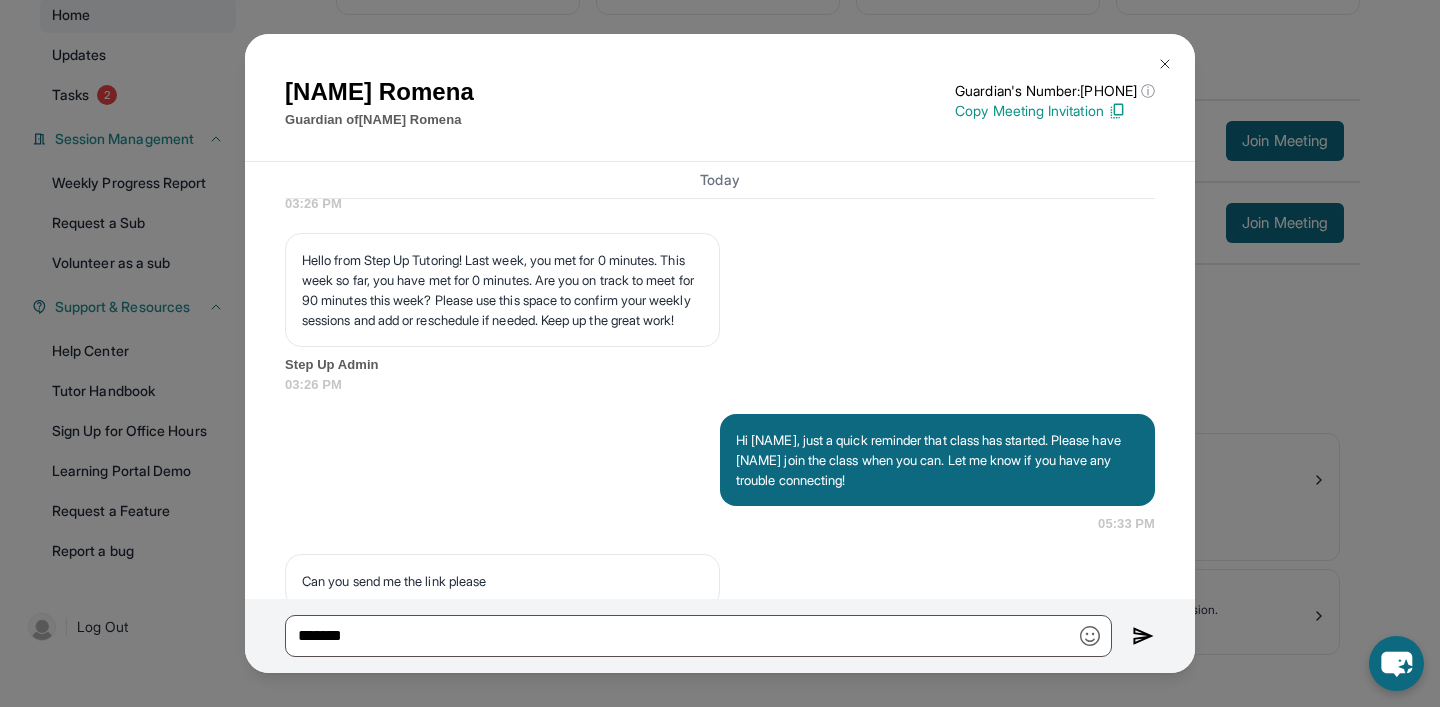 scroll, scrollTop: 3696, scrollLeft: 0, axis: vertical 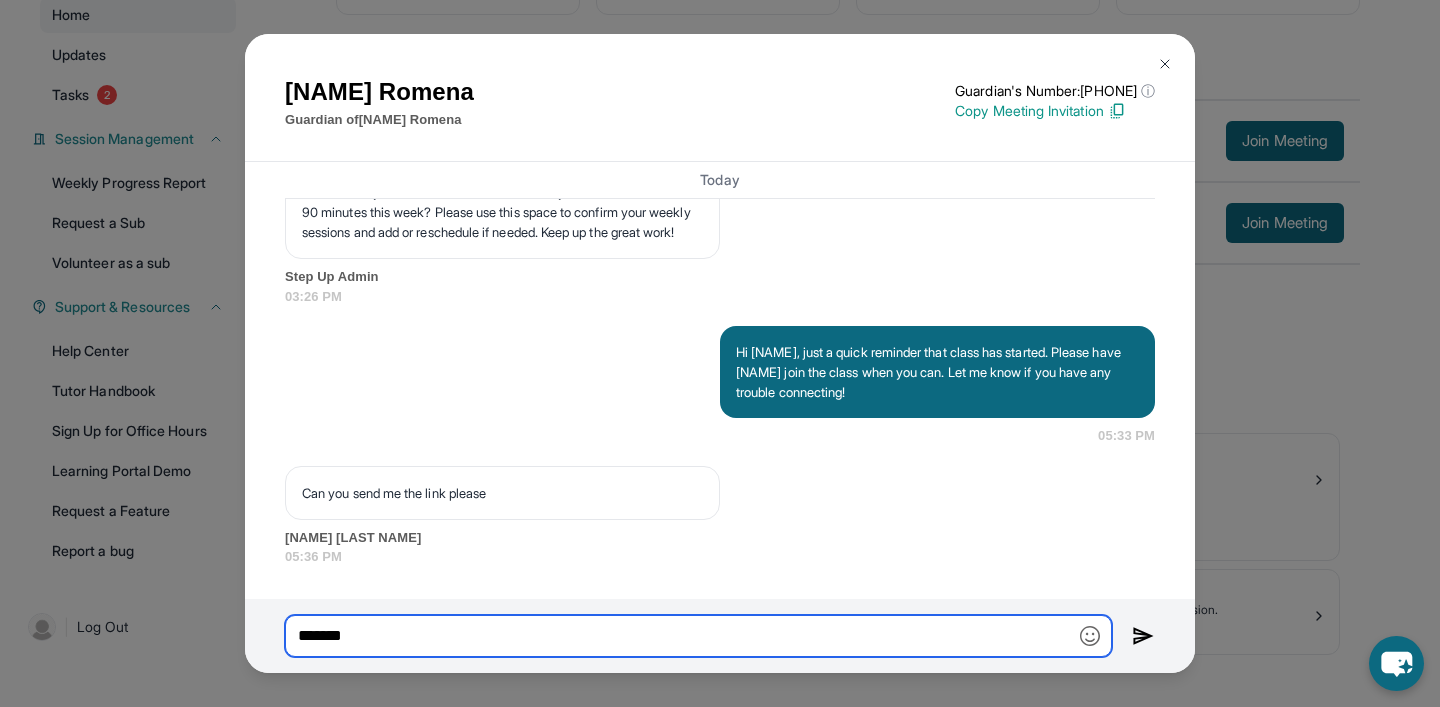 drag, startPoint x: 423, startPoint y: 638, endPoint x: 282, endPoint y: 633, distance: 141.08862 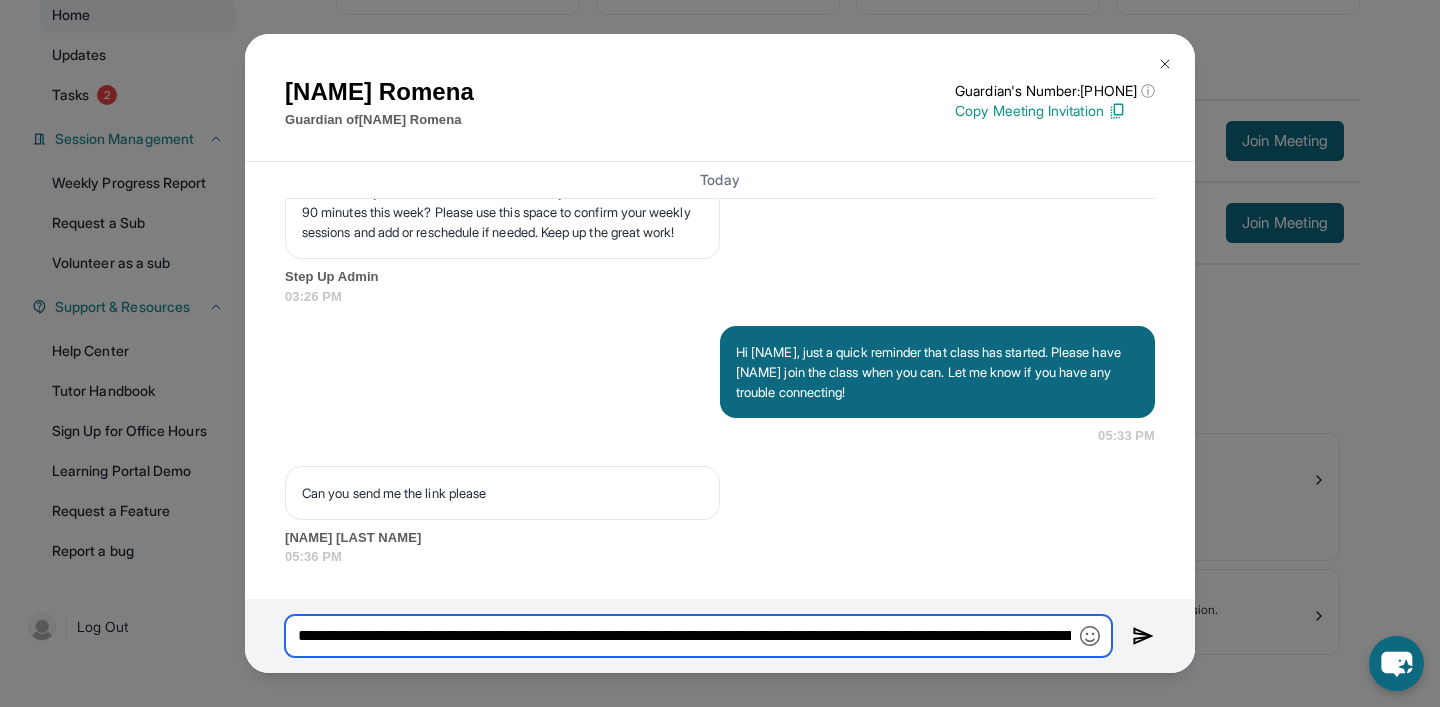 scroll, scrollTop: 0, scrollLeft: 19761, axis: horizontal 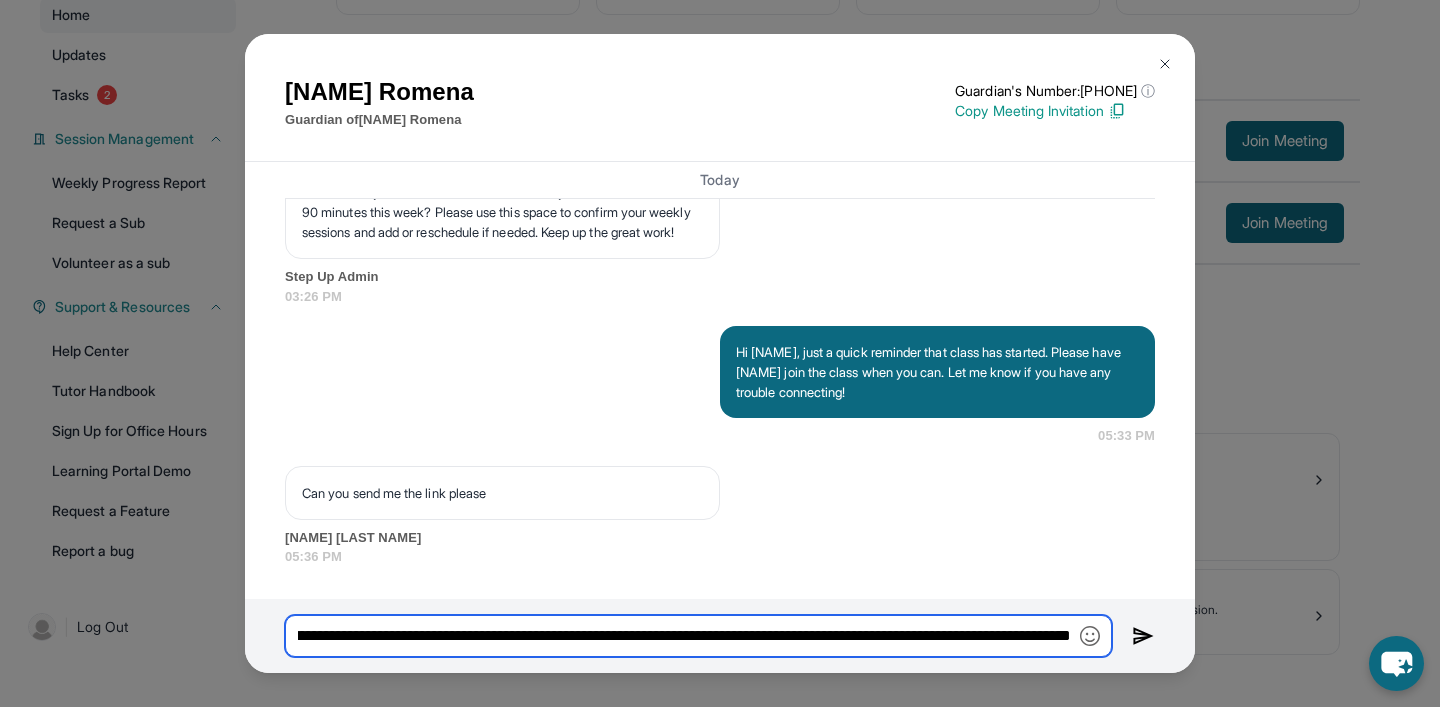 click at bounding box center (698, 636) 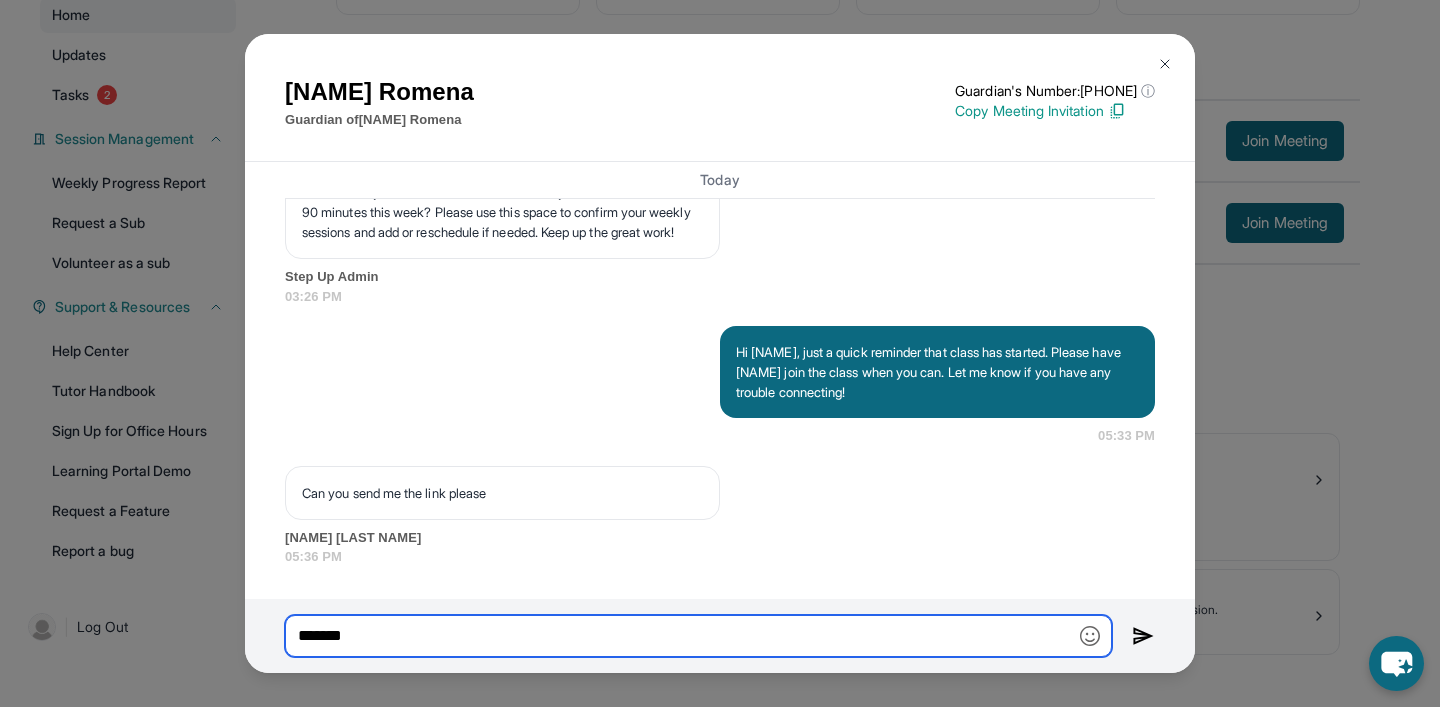 scroll, scrollTop: 0, scrollLeft: 0, axis: both 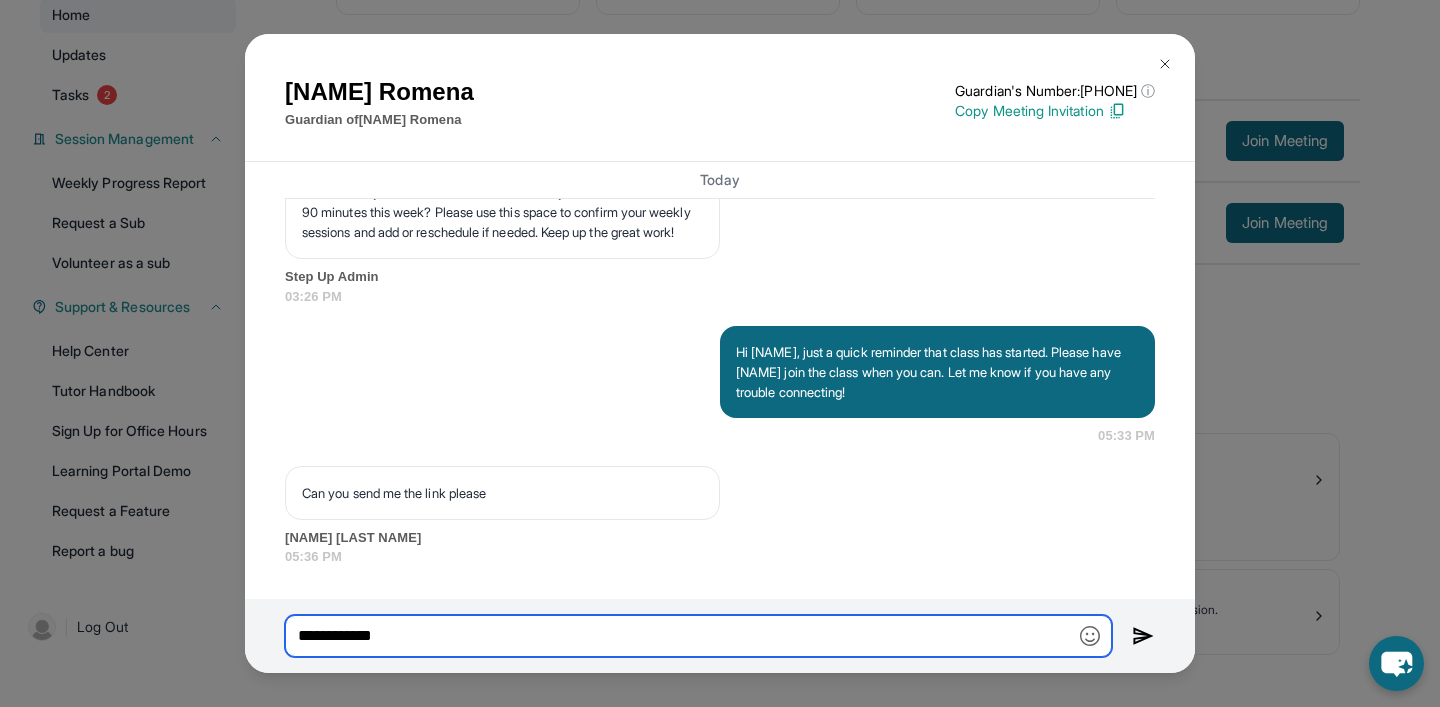 paste on "**********" 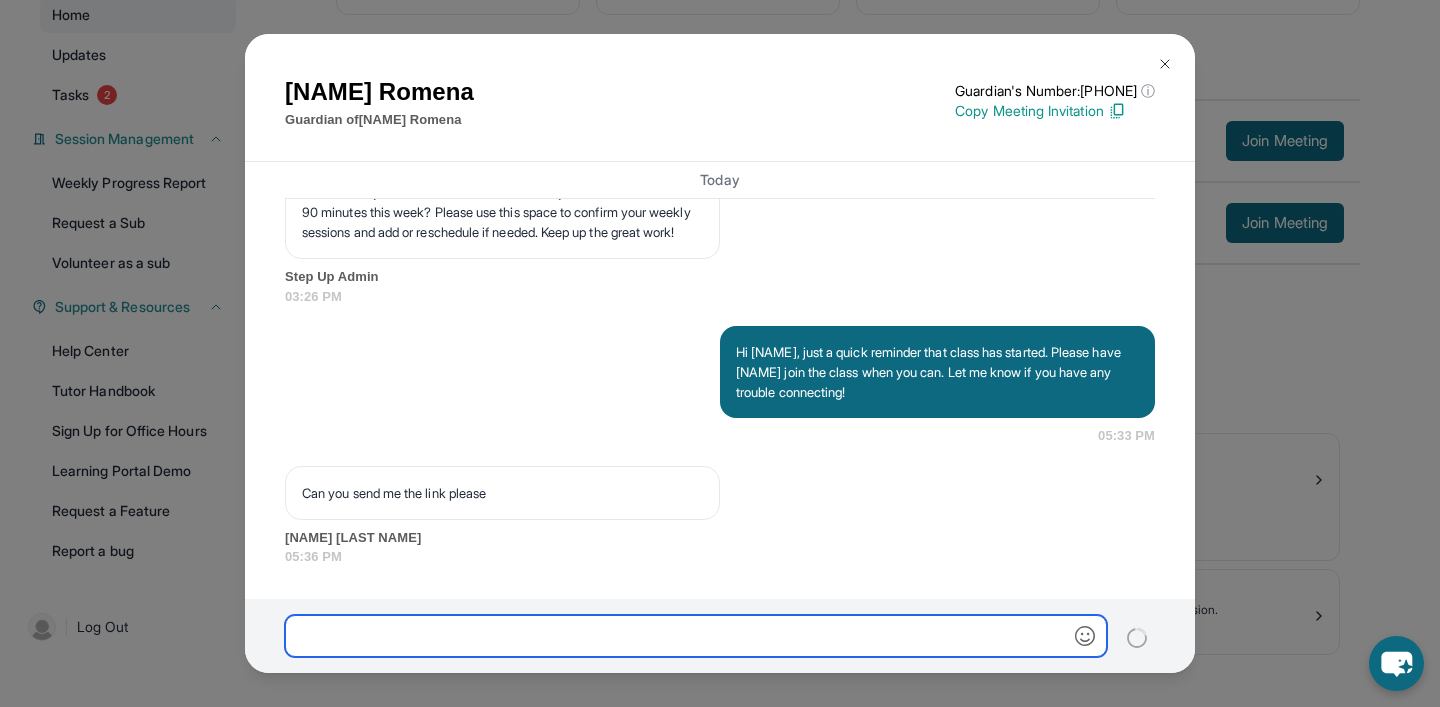 scroll, scrollTop: 0, scrollLeft: 0, axis: both 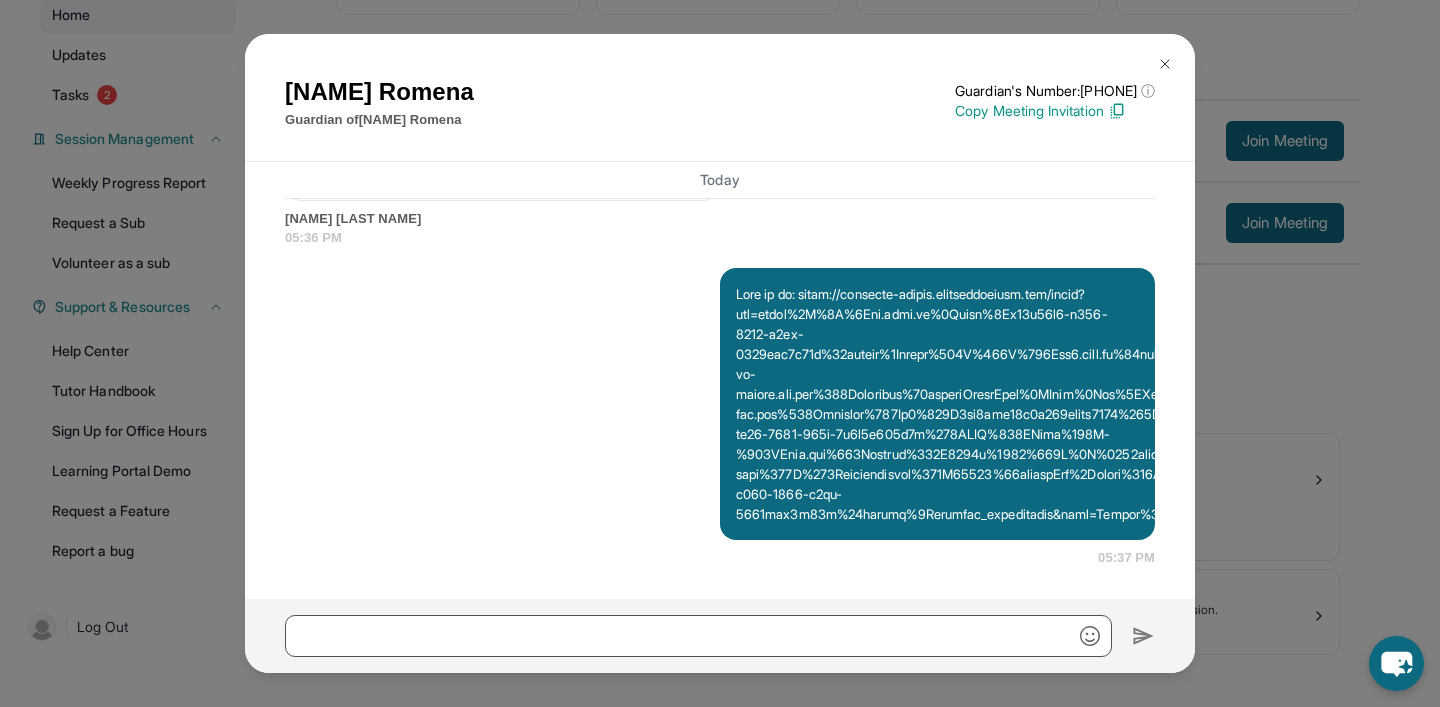 click at bounding box center (937, 404) 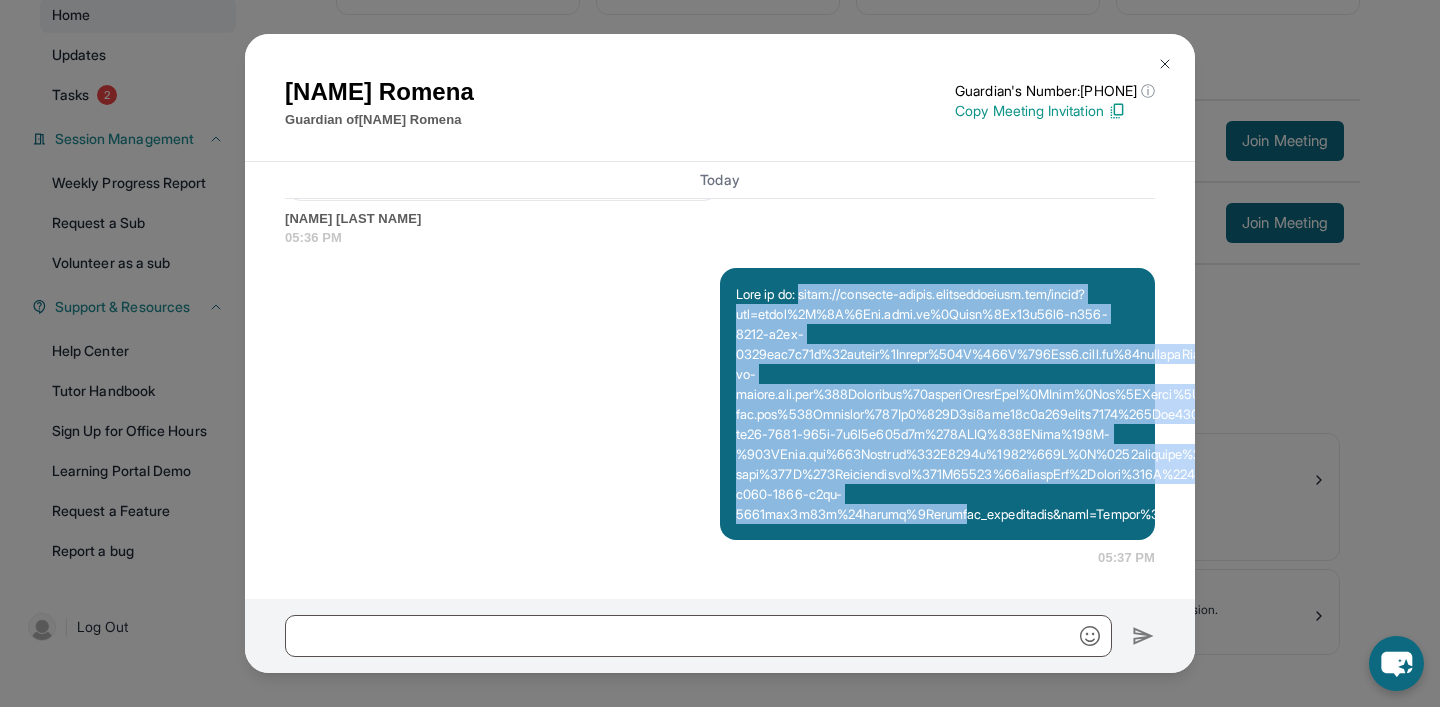 drag, startPoint x: 797, startPoint y: 293, endPoint x: 960, endPoint y: 519, distance: 278.64853 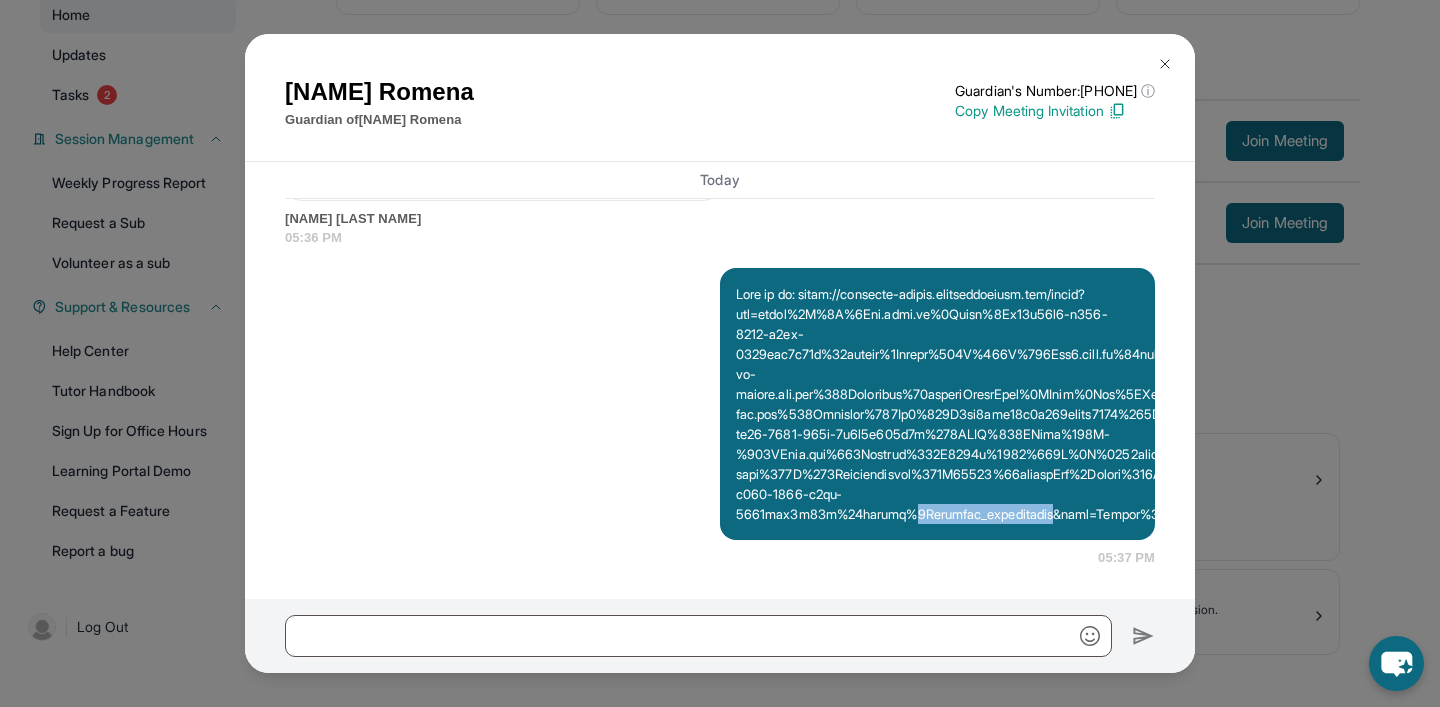 click at bounding box center [937, 404] 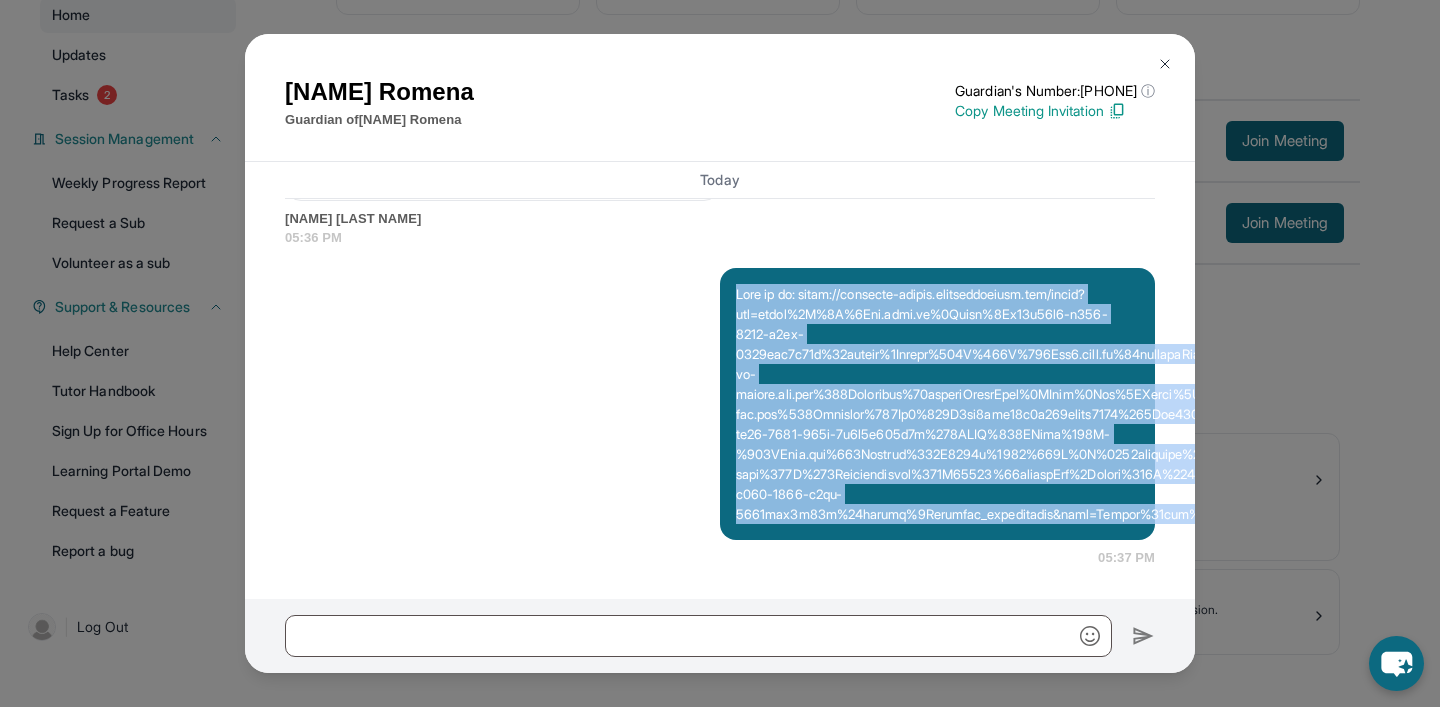 drag, startPoint x: 960, startPoint y: 519, endPoint x: 955, endPoint y: 427, distance: 92.13577 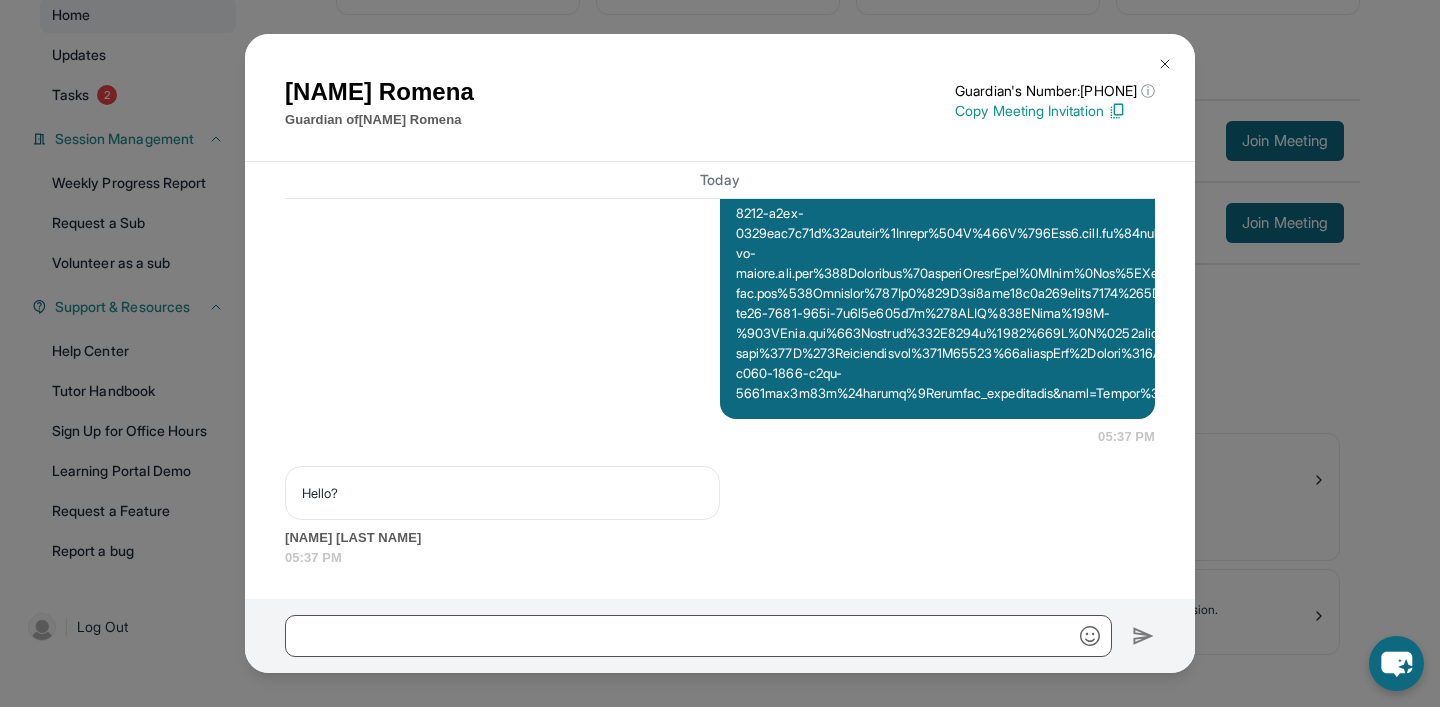 scroll, scrollTop: 4136, scrollLeft: 0, axis: vertical 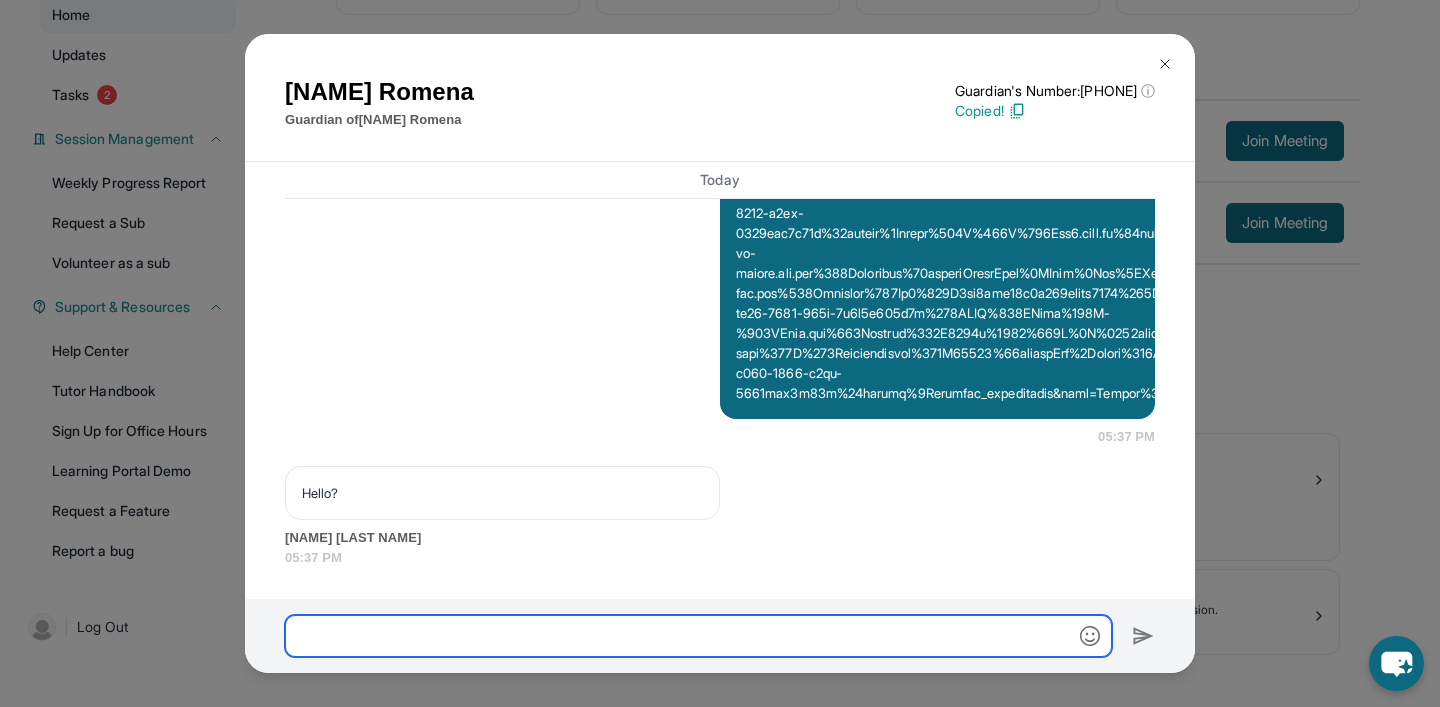 click at bounding box center (698, 636) 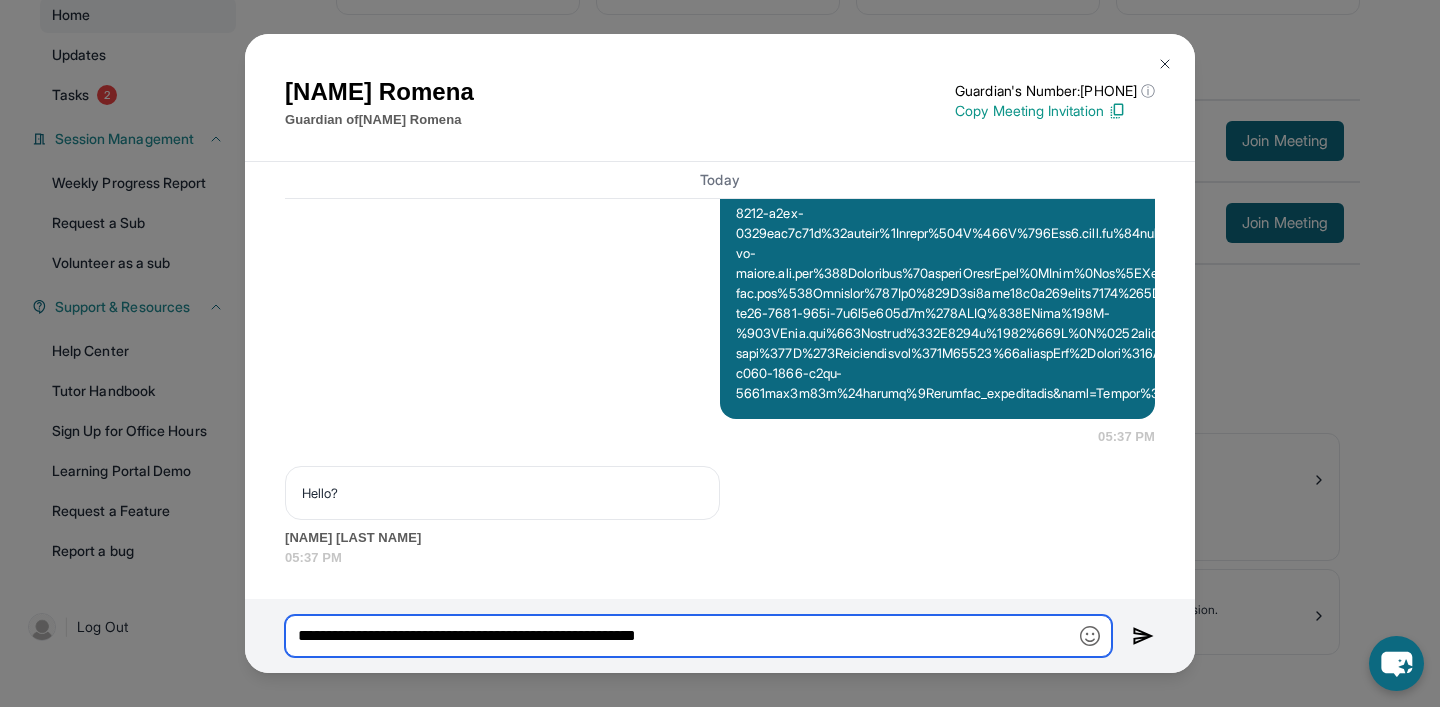 type on "**********" 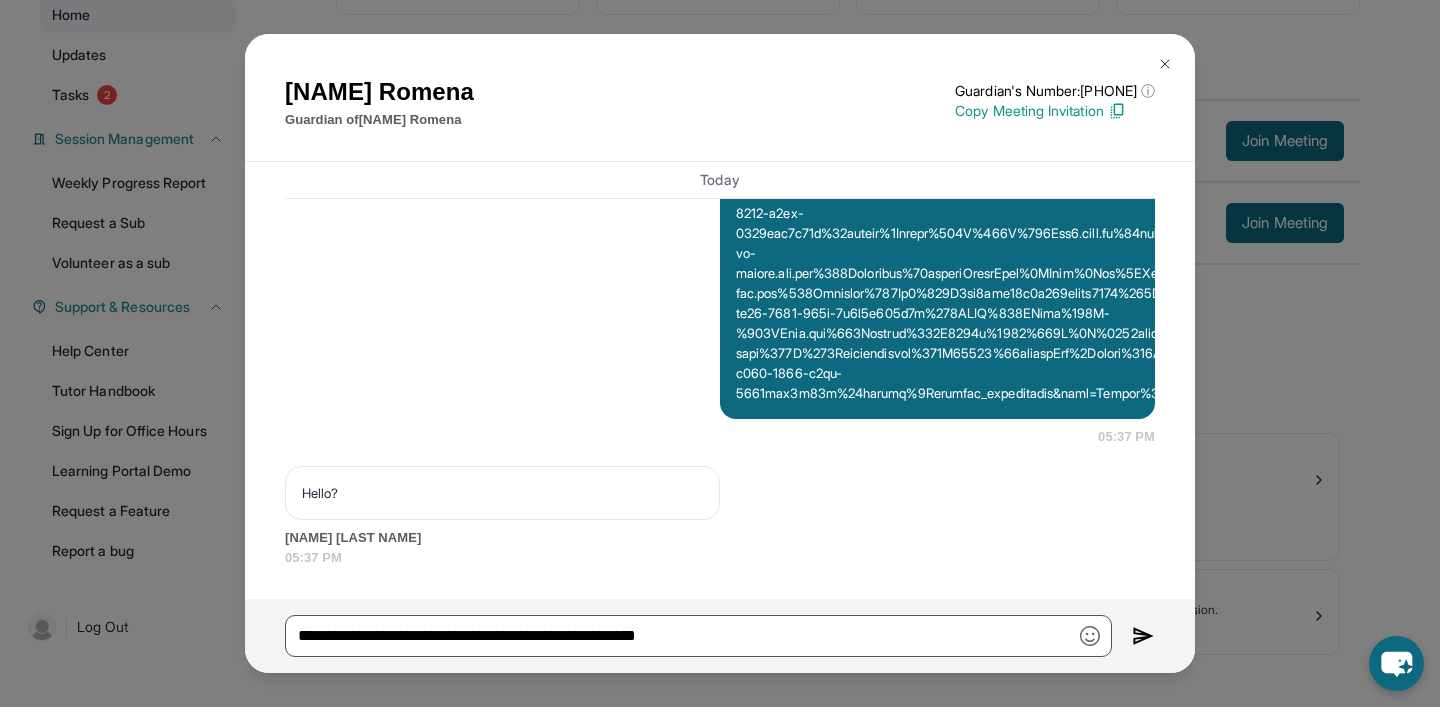 click at bounding box center [1143, 636] 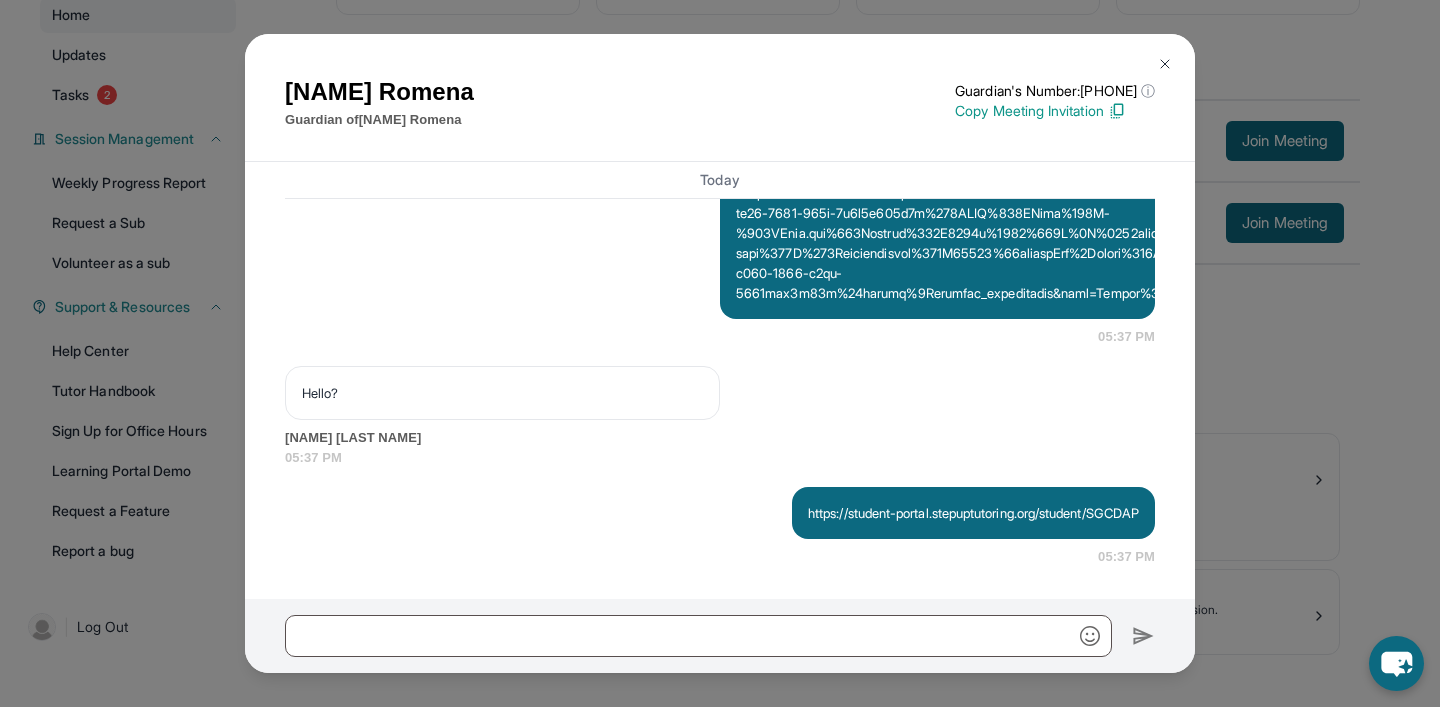 scroll, scrollTop: 4236, scrollLeft: 0, axis: vertical 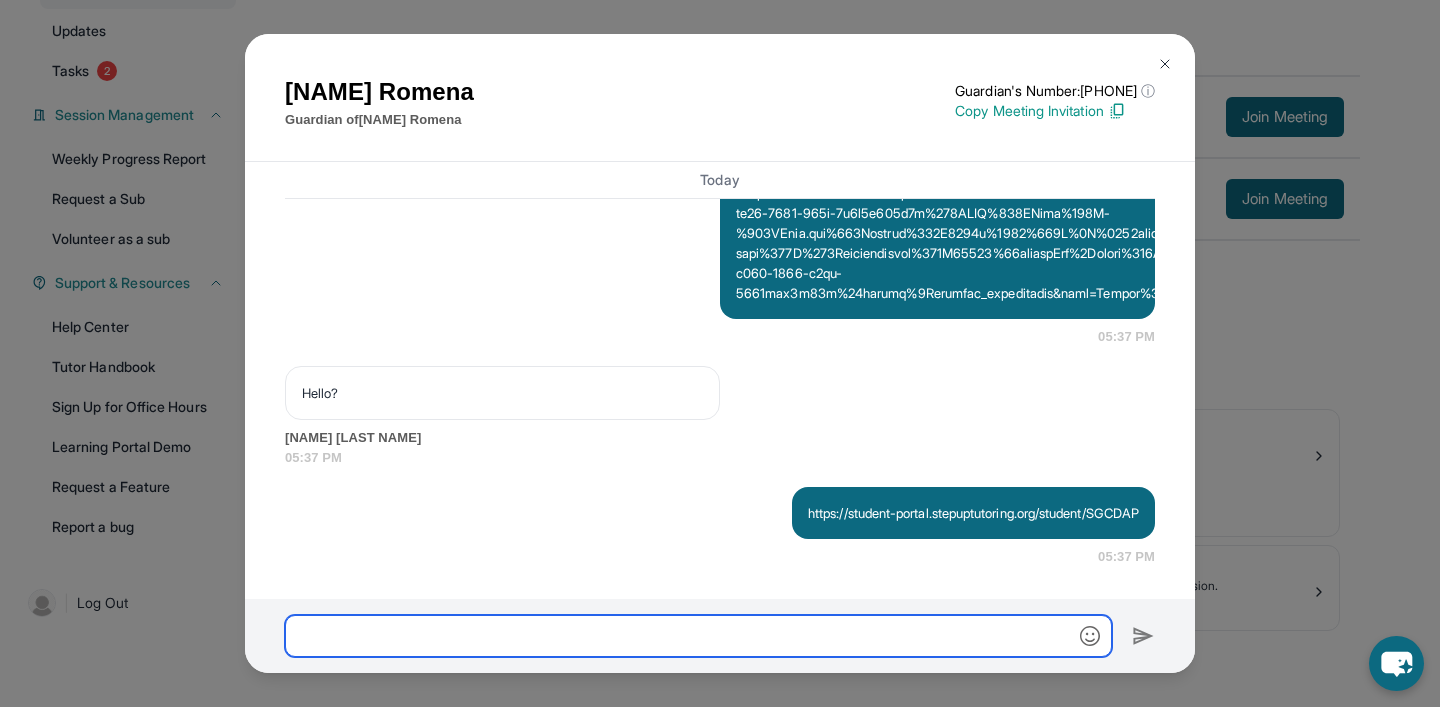click at bounding box center (698, 636) 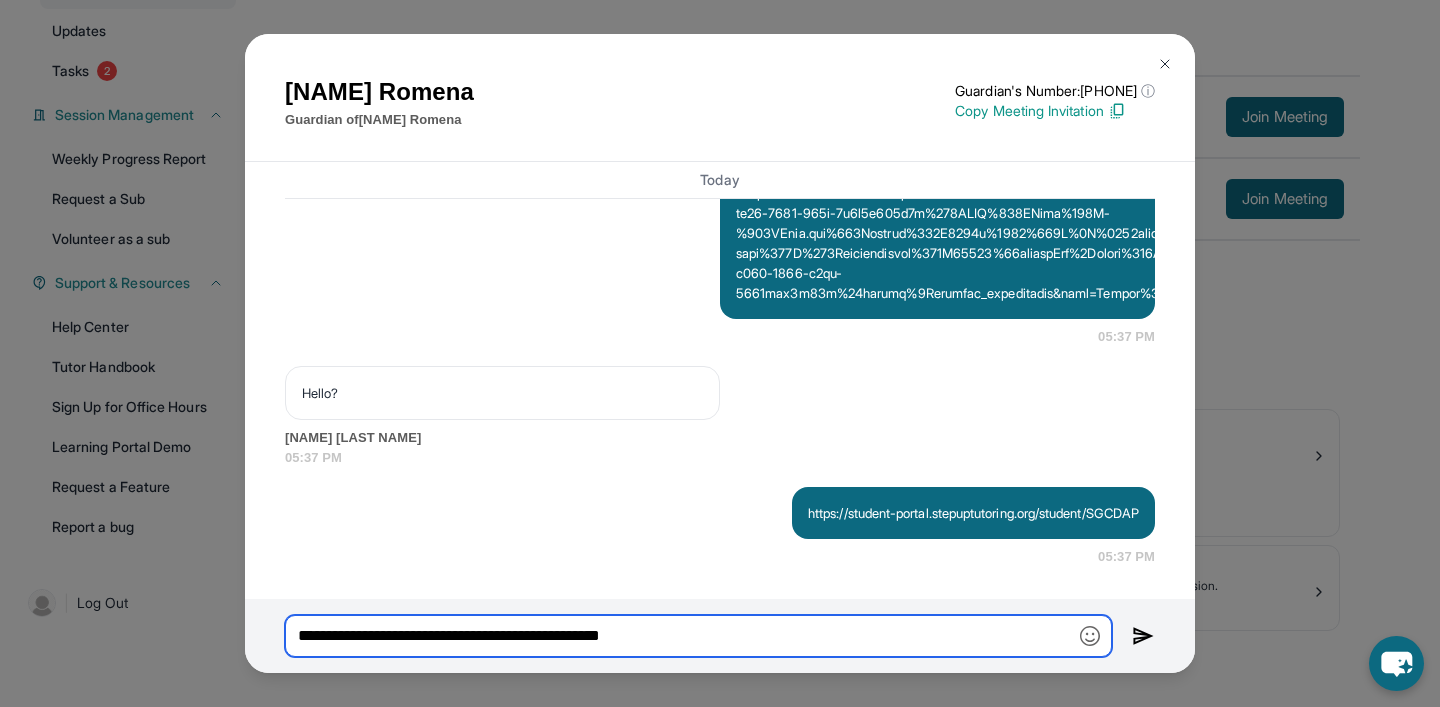 type on "**********" 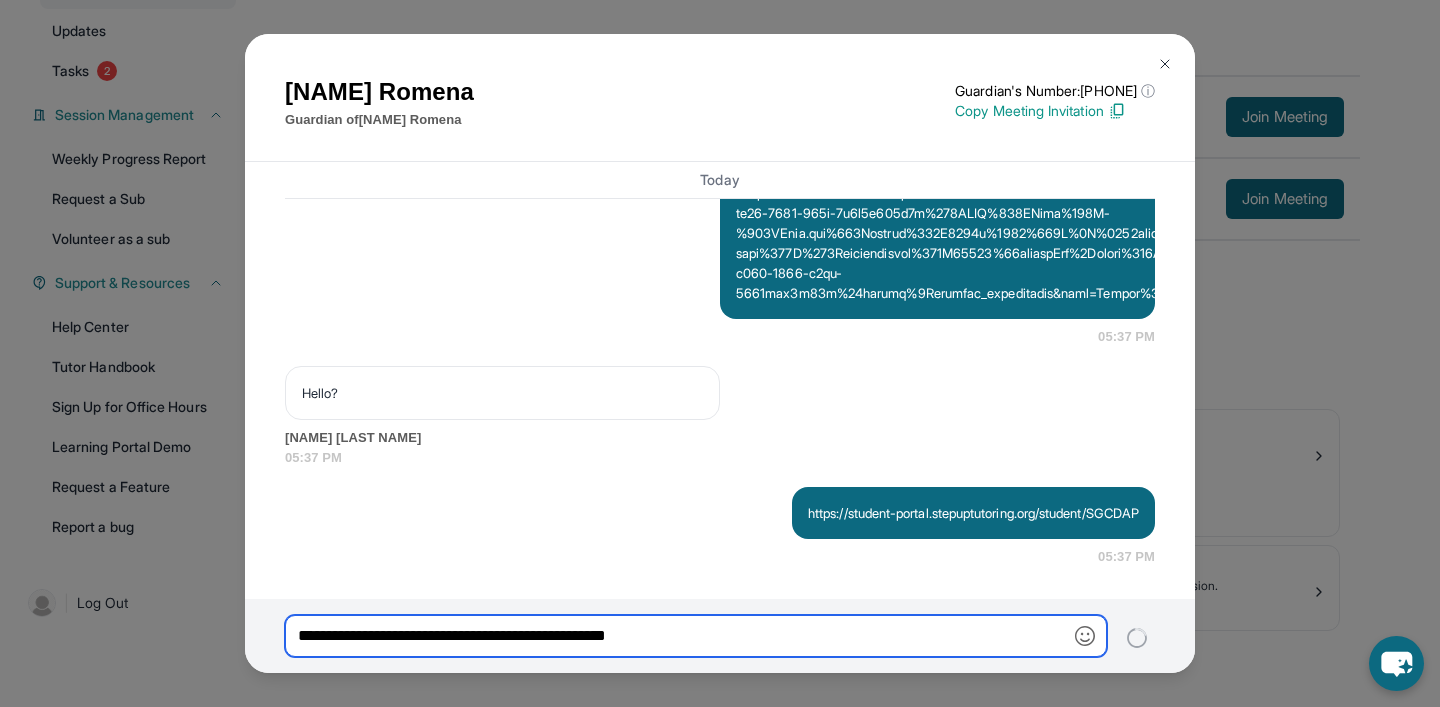 type 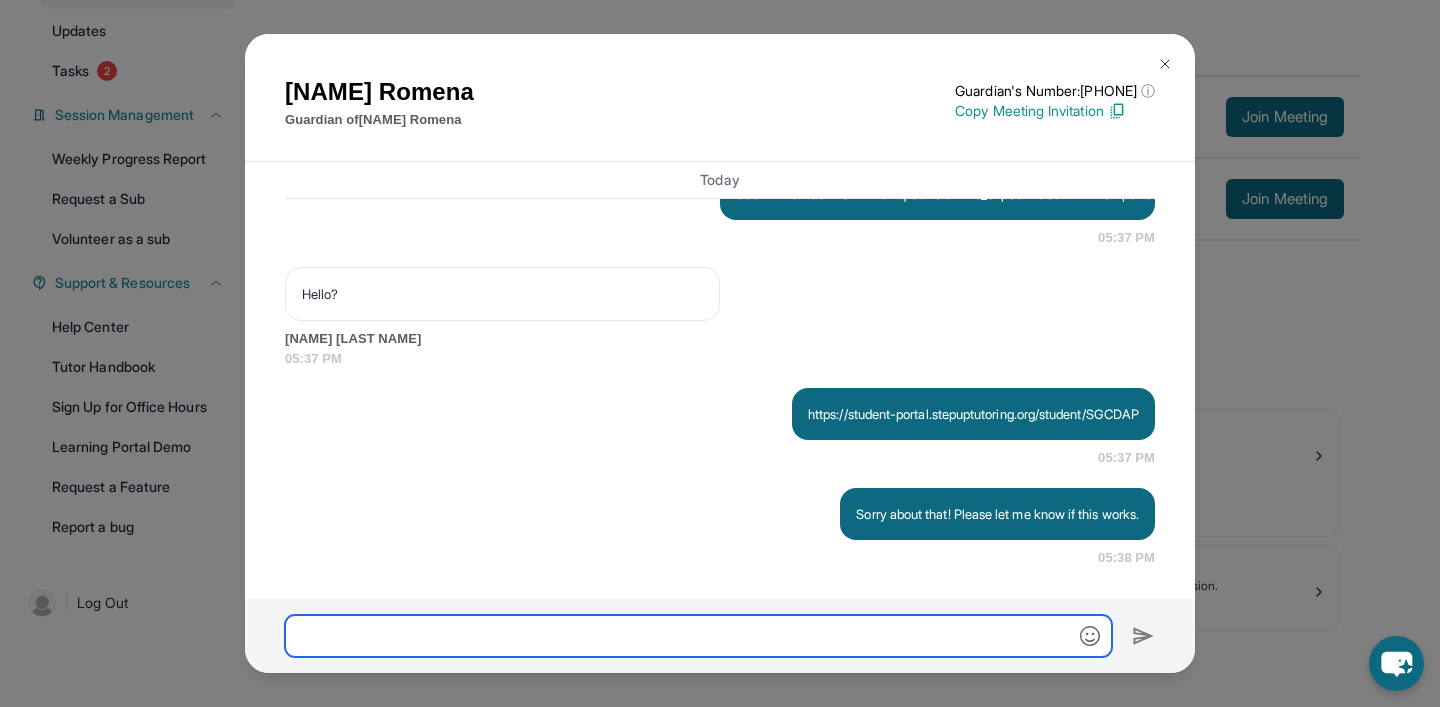 scroll, scrollTop: 4335, scrollLeft: 0, axis: vertical 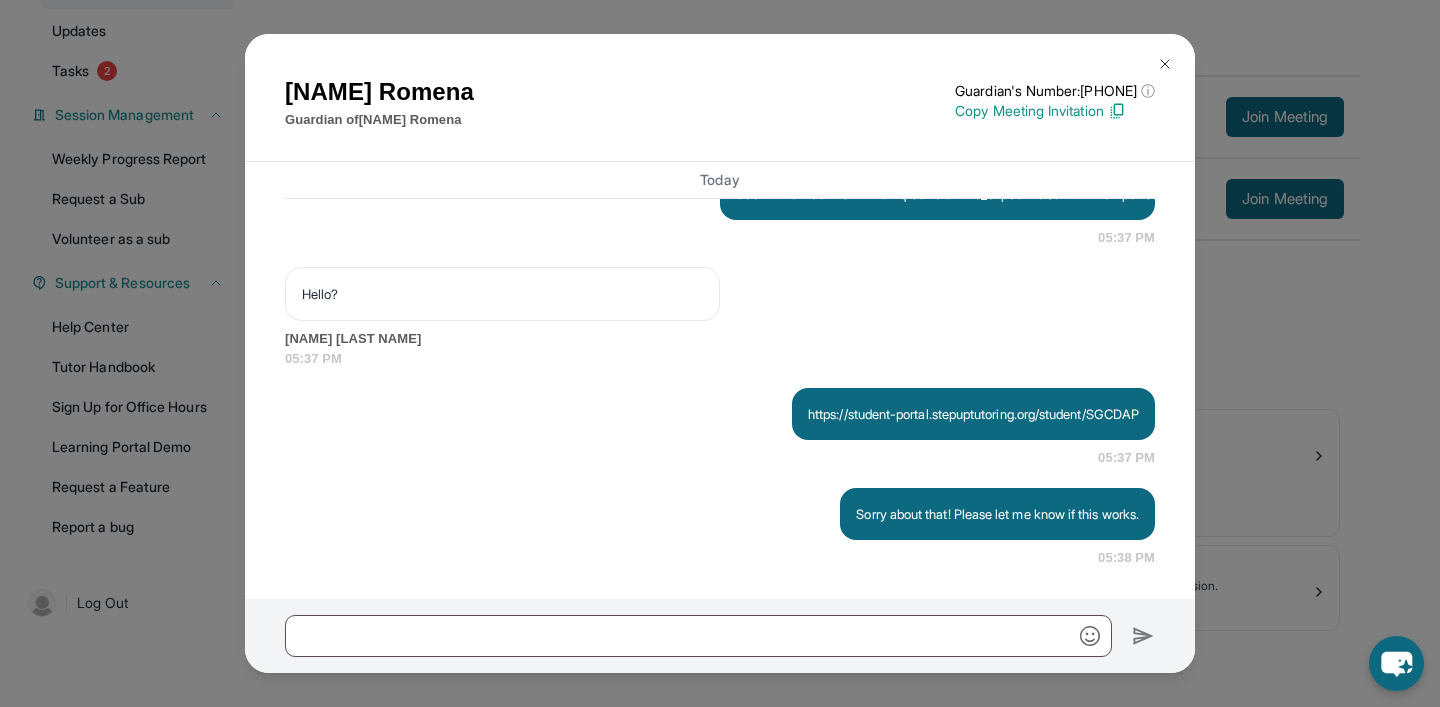 click at bounding box center (1165, 64) 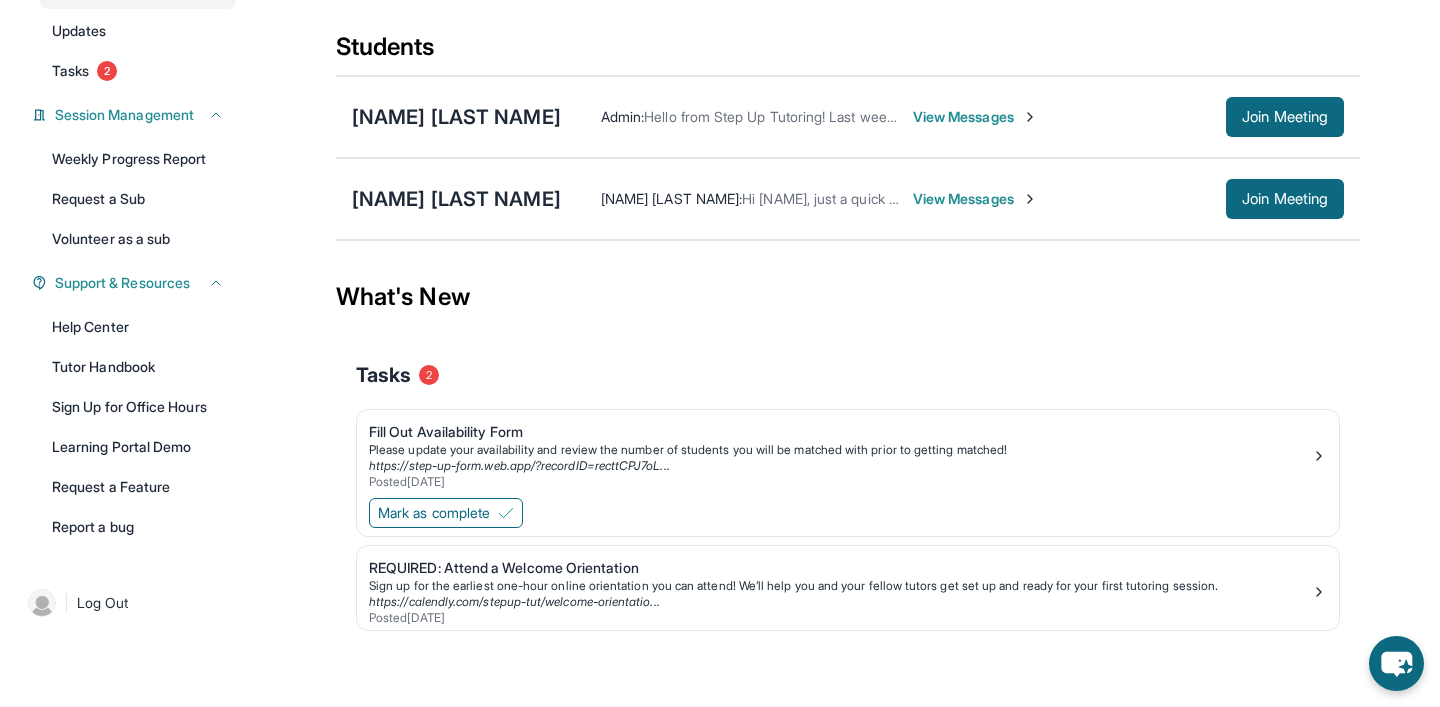 click on "View Messages" at bounding box center (975, 199) 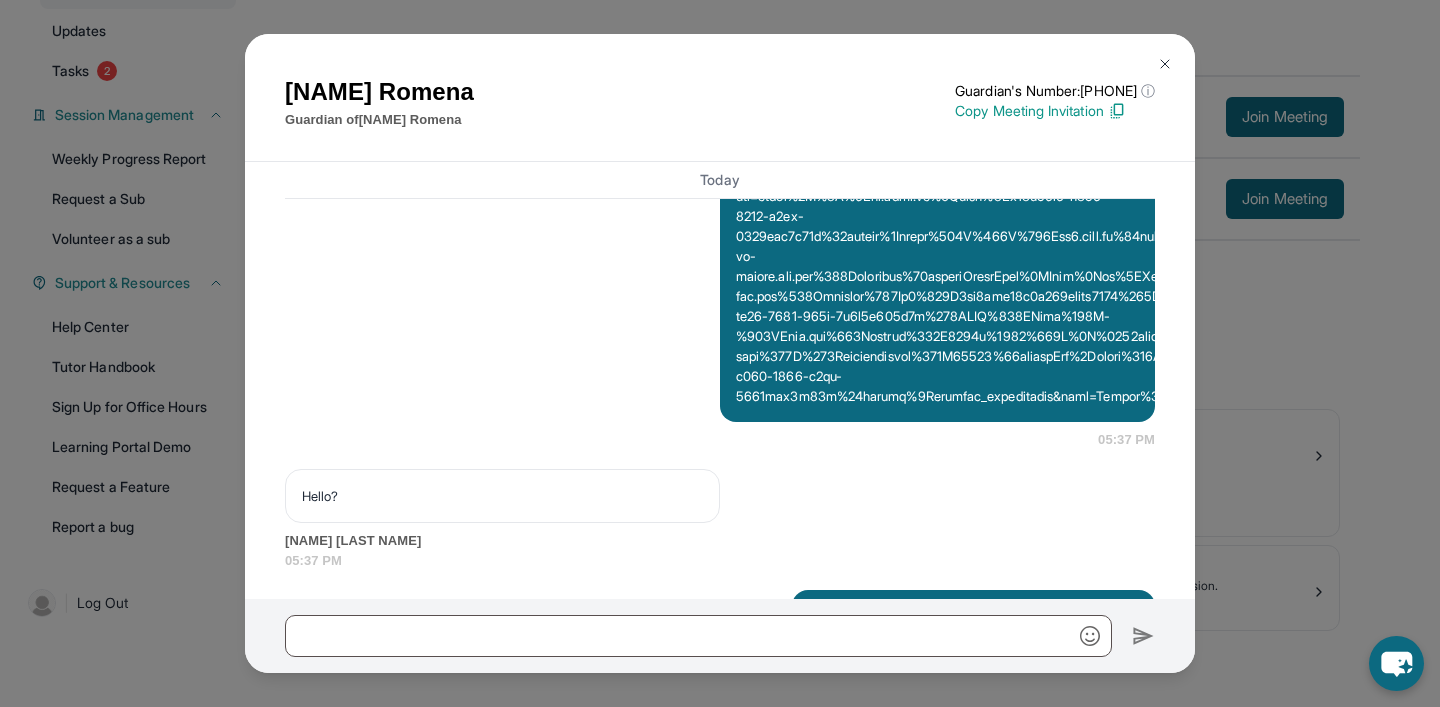 scroll, scrollTop: 4335, scrollLeft: 0, axis: vertical 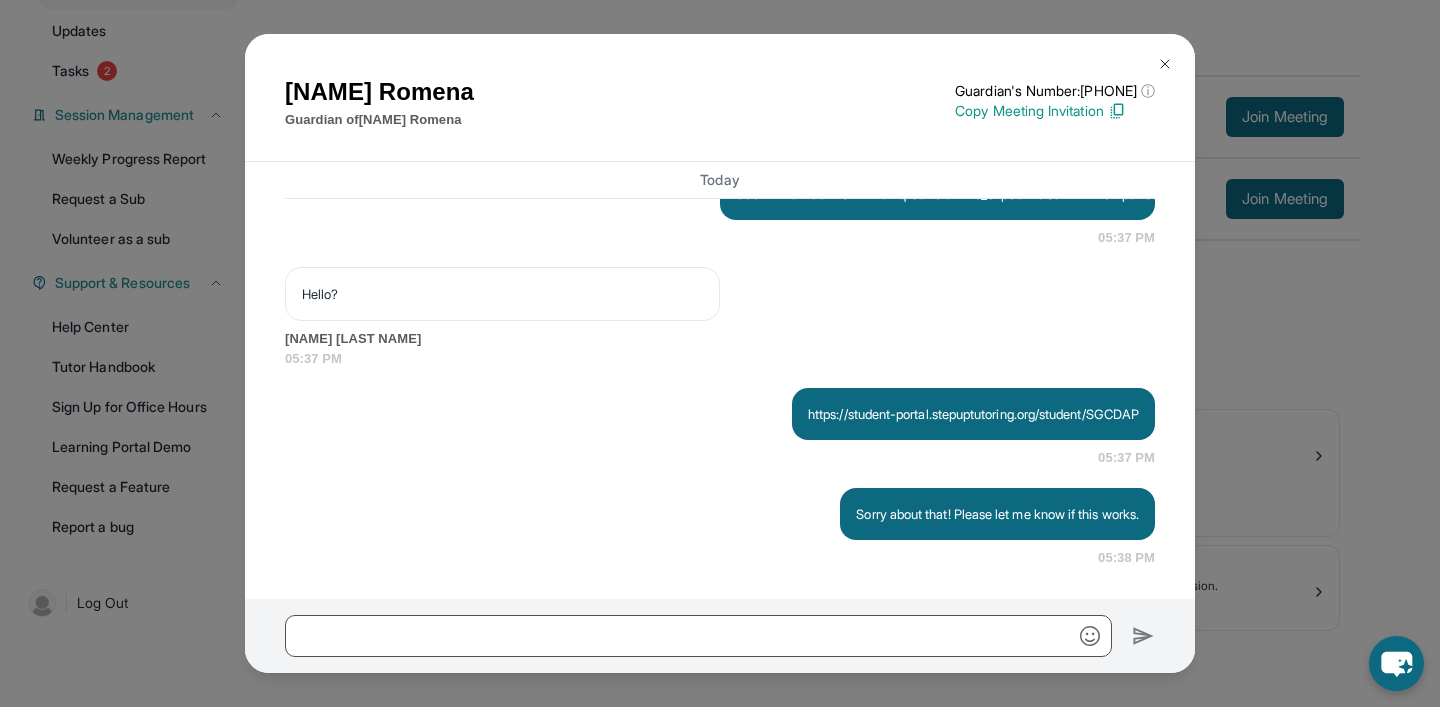 click at bounding box center [1165, 64] 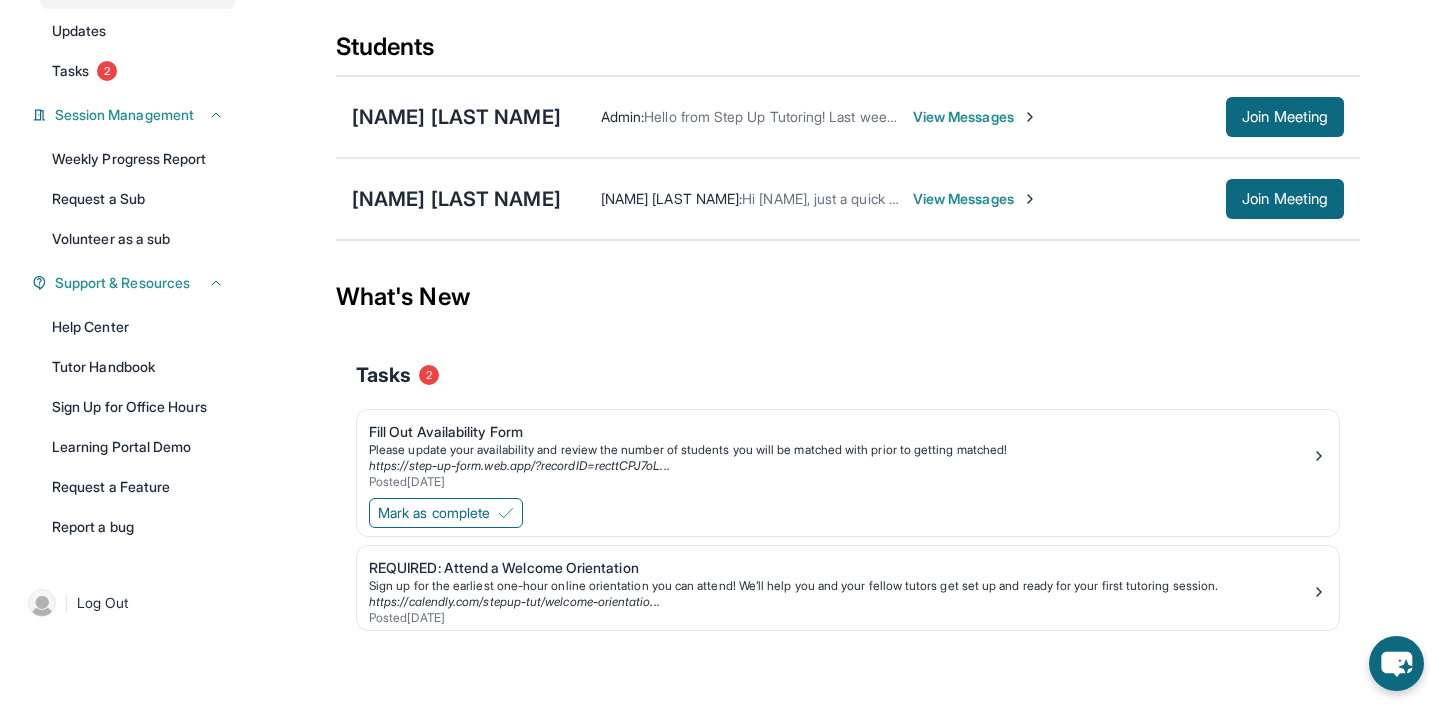 scroll, scrollTop: 0, scrollLeft: 0, axis: both 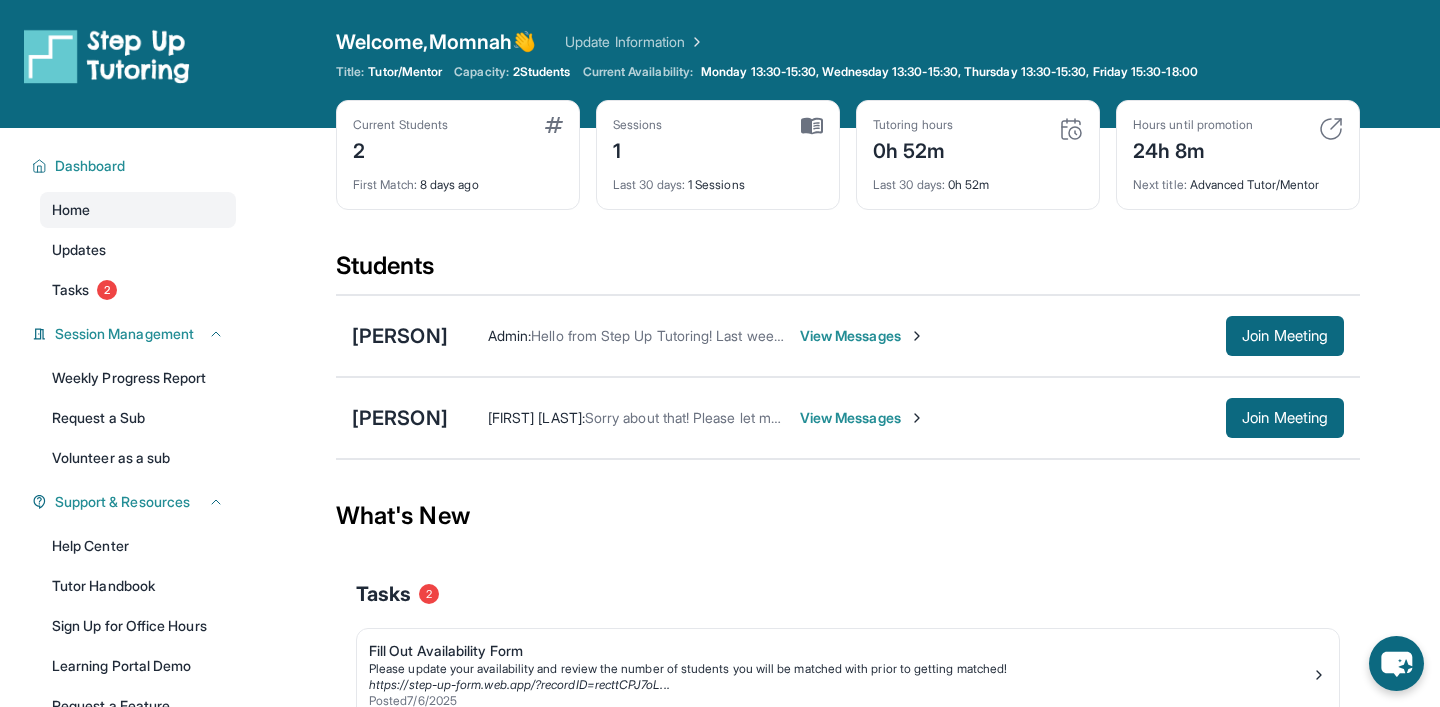 click on "View Messages" at bounding box center [862, 418] 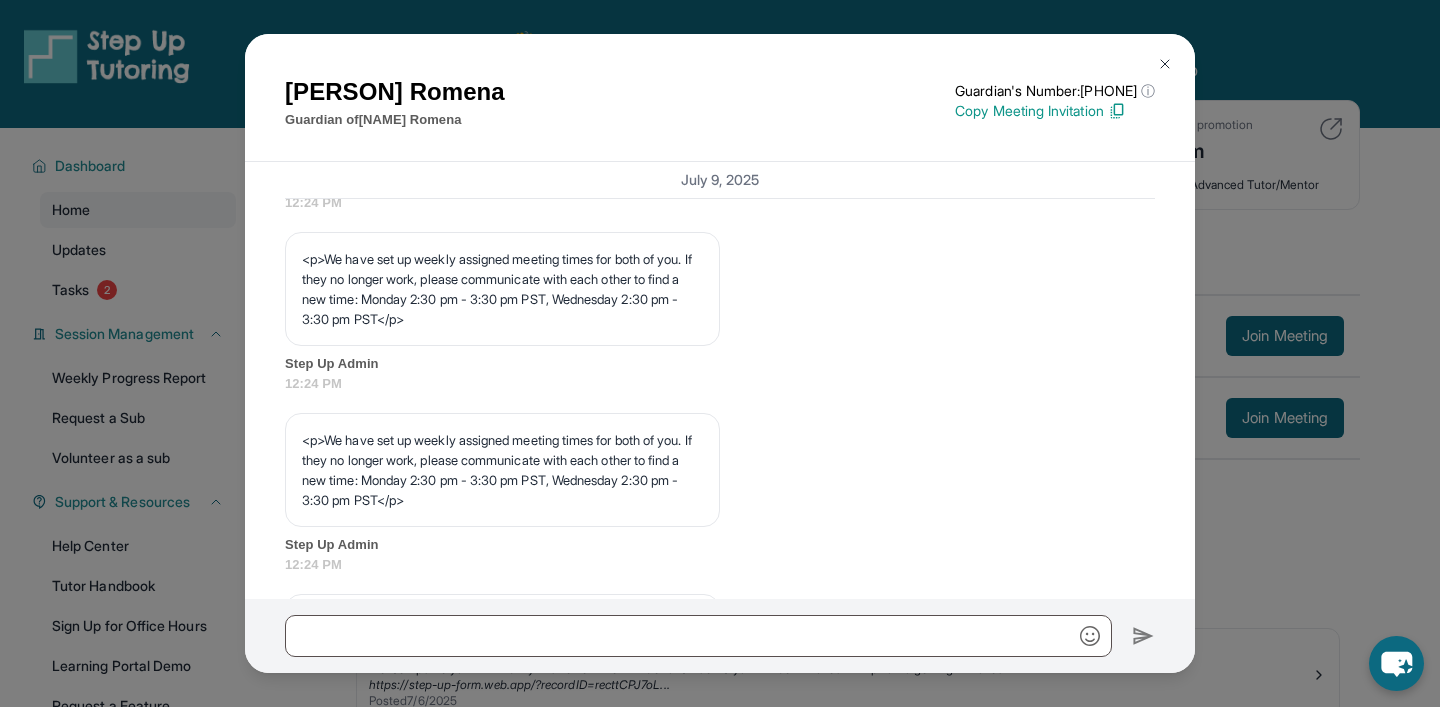 scroll, scrollTop: 0, scrollLeft: 0, axis: both 